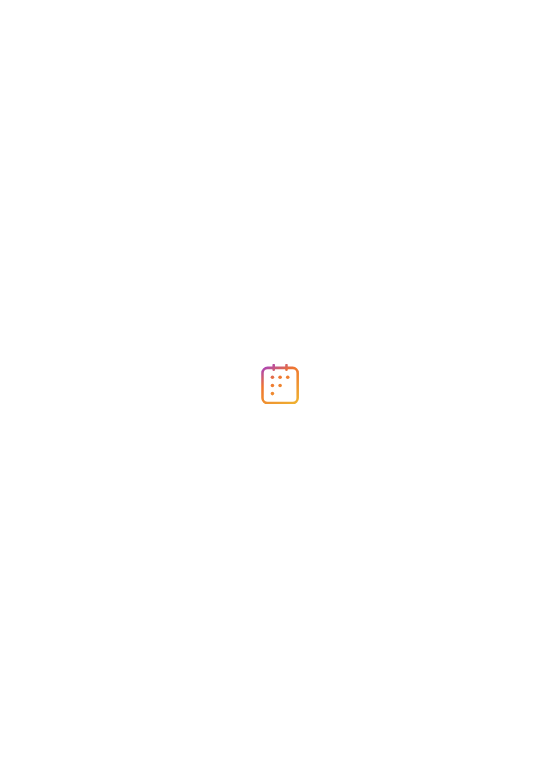 scroll, scrollTop: 0, scrollLeft: 0, axis: both 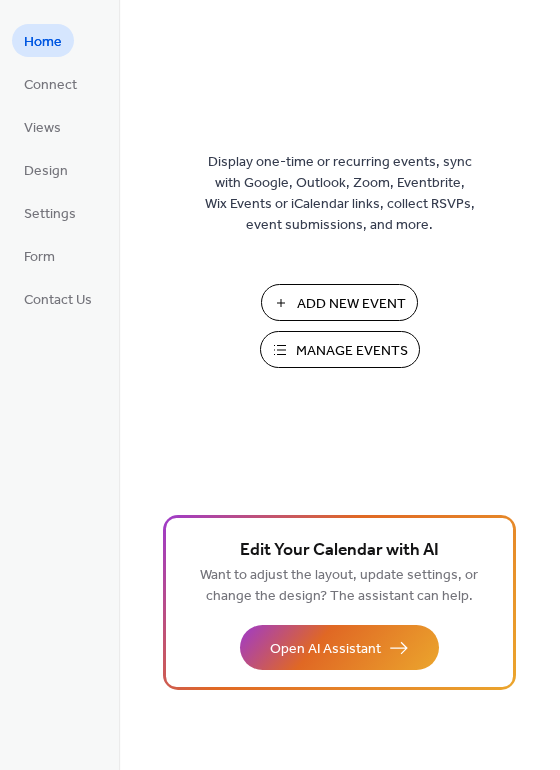 click on "Add New Event" at bounding box center (351, 304) 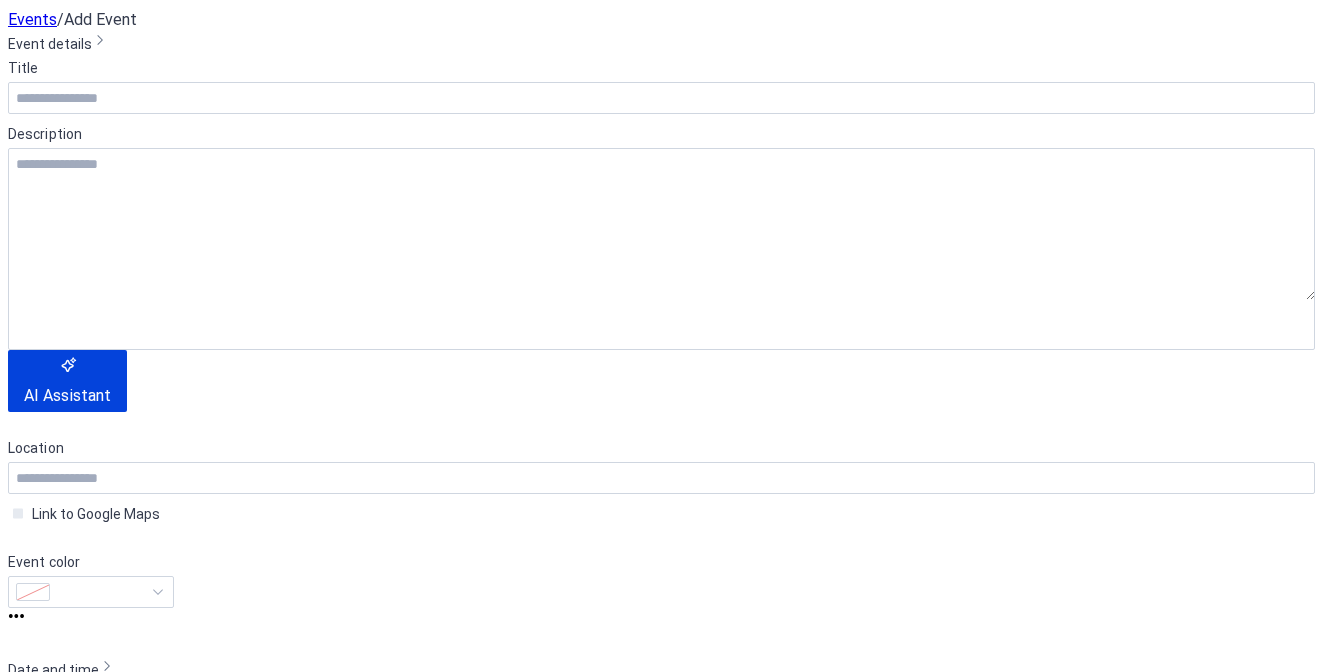 scroll, scrollTop: 0, scrollLeft: 0, axis: both 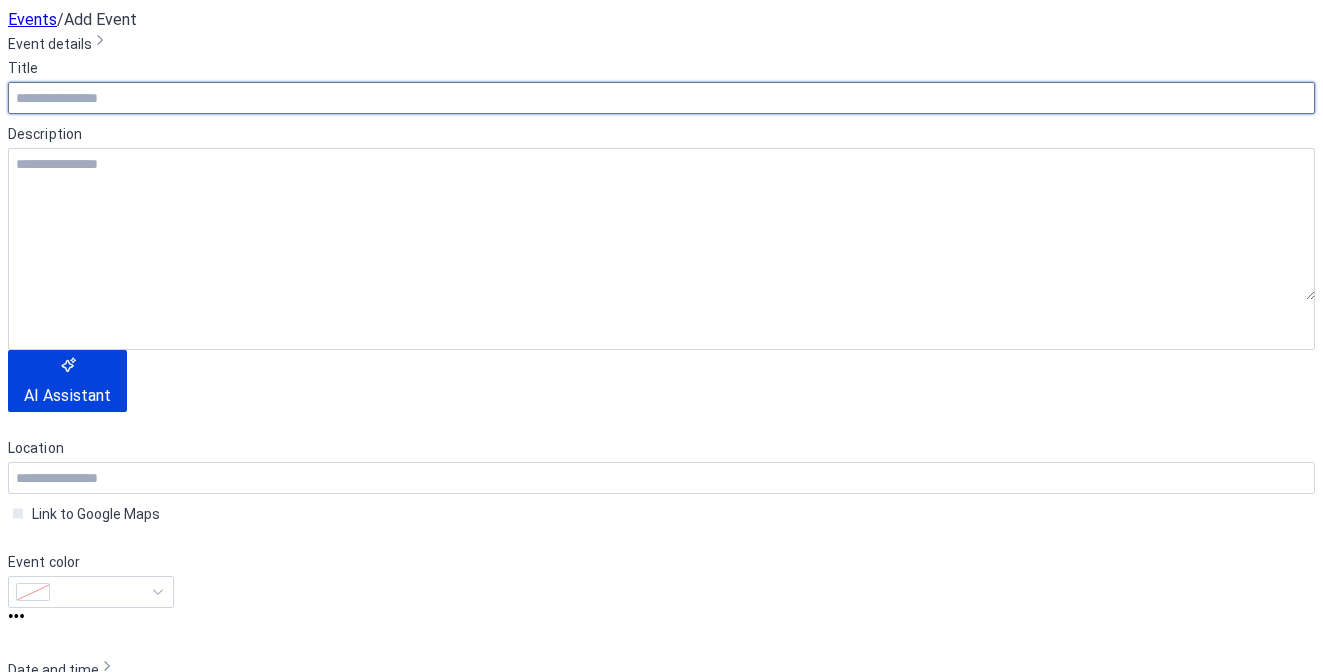 click at bounding box center (661, 98) 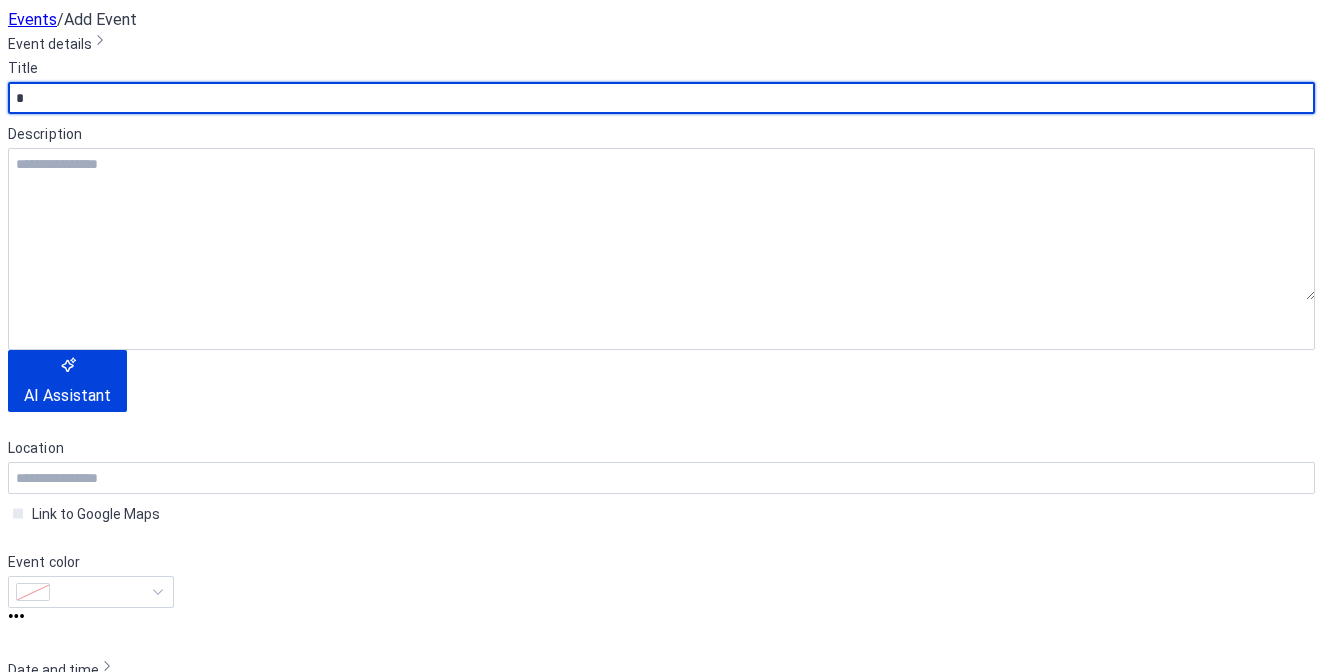 scroll, scrollTop: 185, scrollLeft: 0, axis: vertical 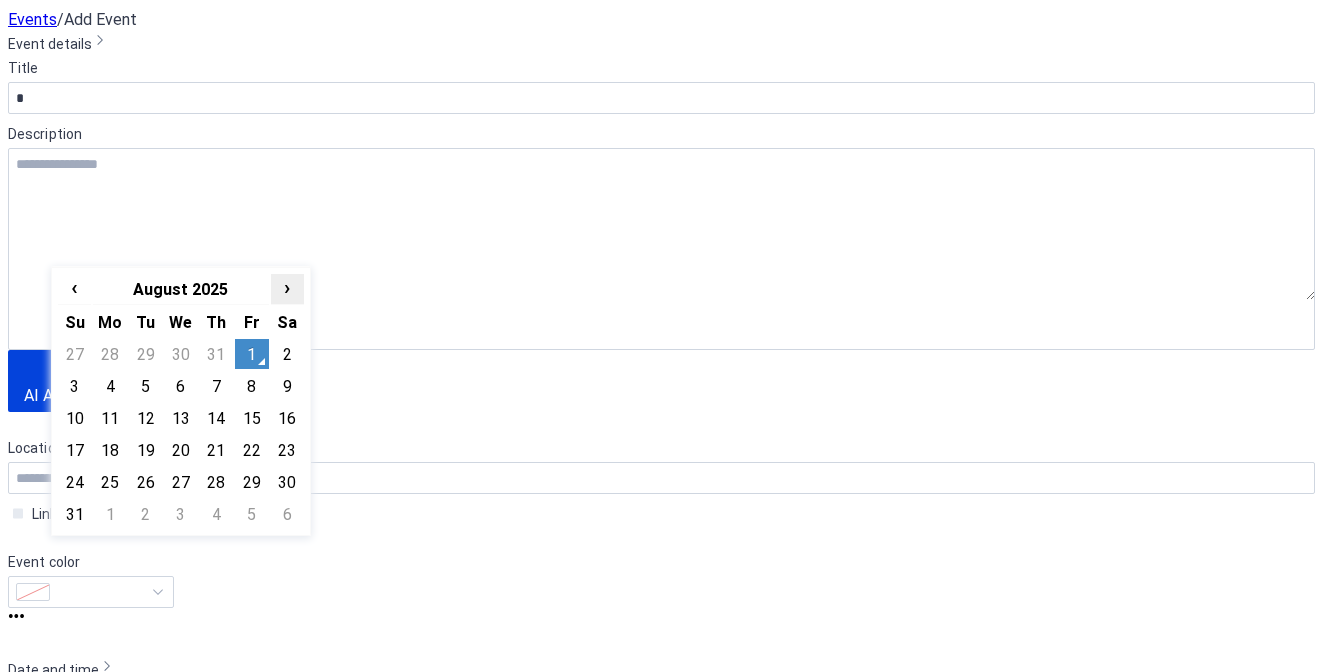 click on "›" at bounding box center [287, 287] 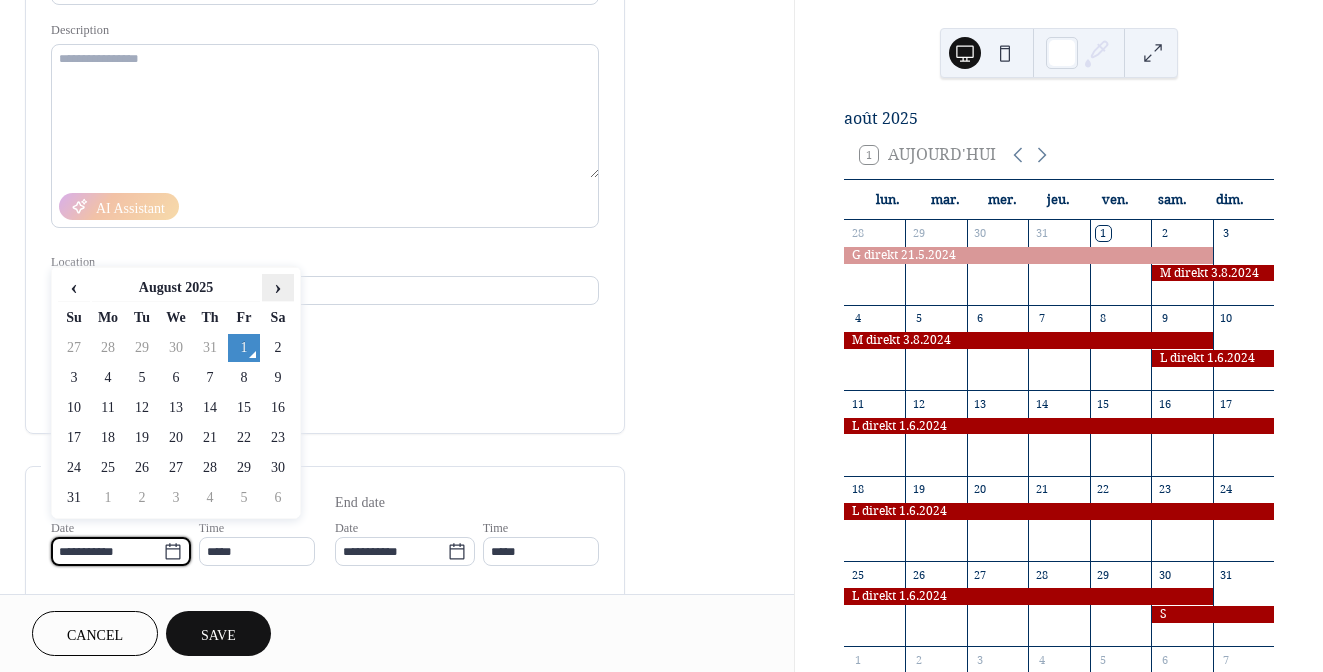 click on "›" at bounding box center [278, 287] 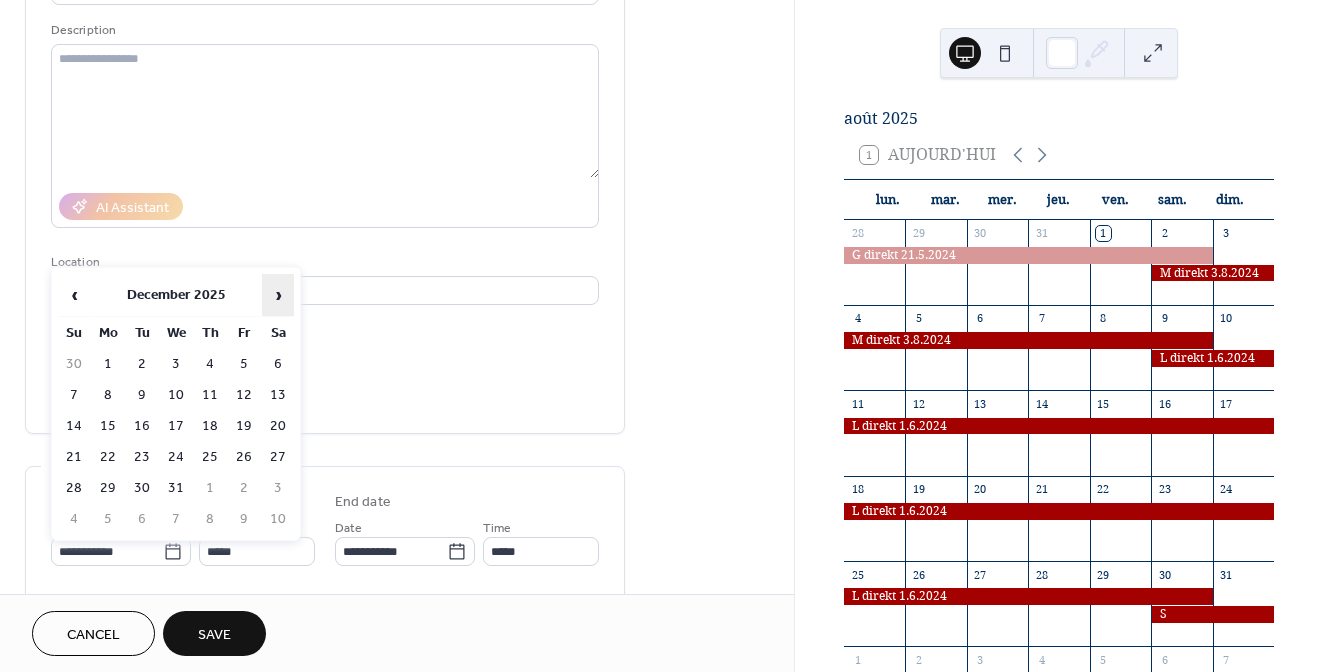 click on "›" at bounding box center (278, 295) 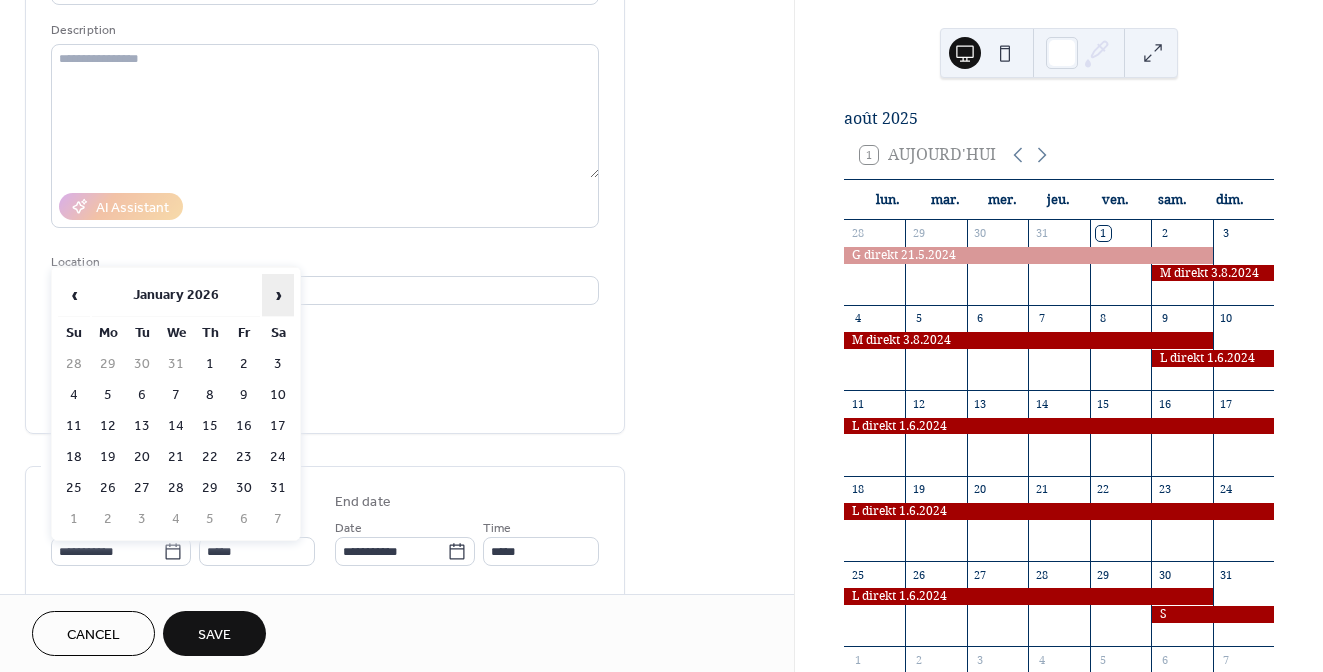 click on "›" at bounding box center (278, 295) 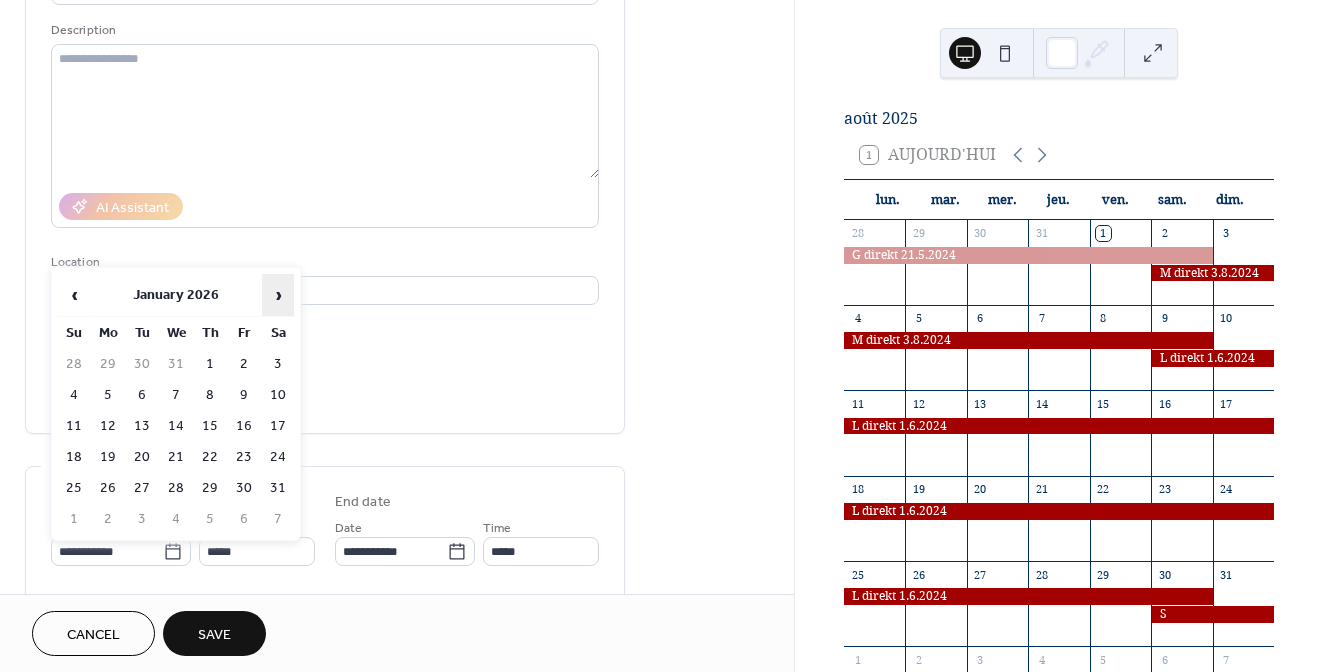 click on "›" at bounding box center [278, 295] 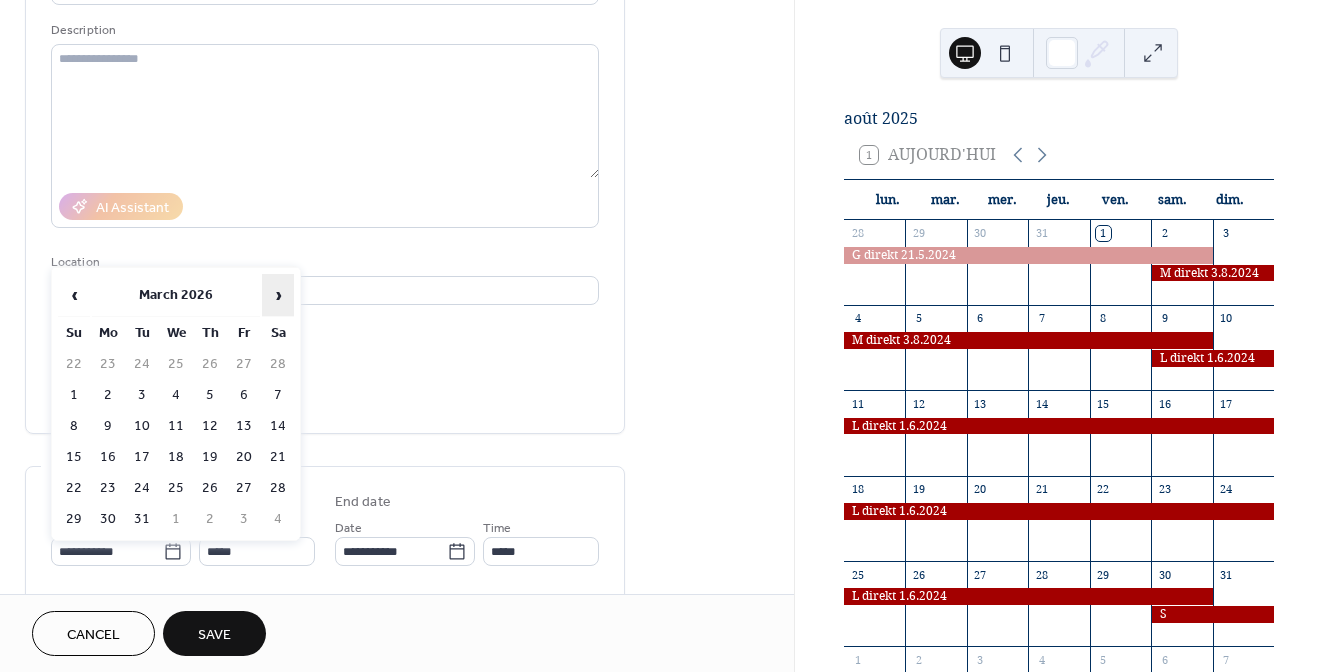 click on "›" at bounding box center [278, 295] 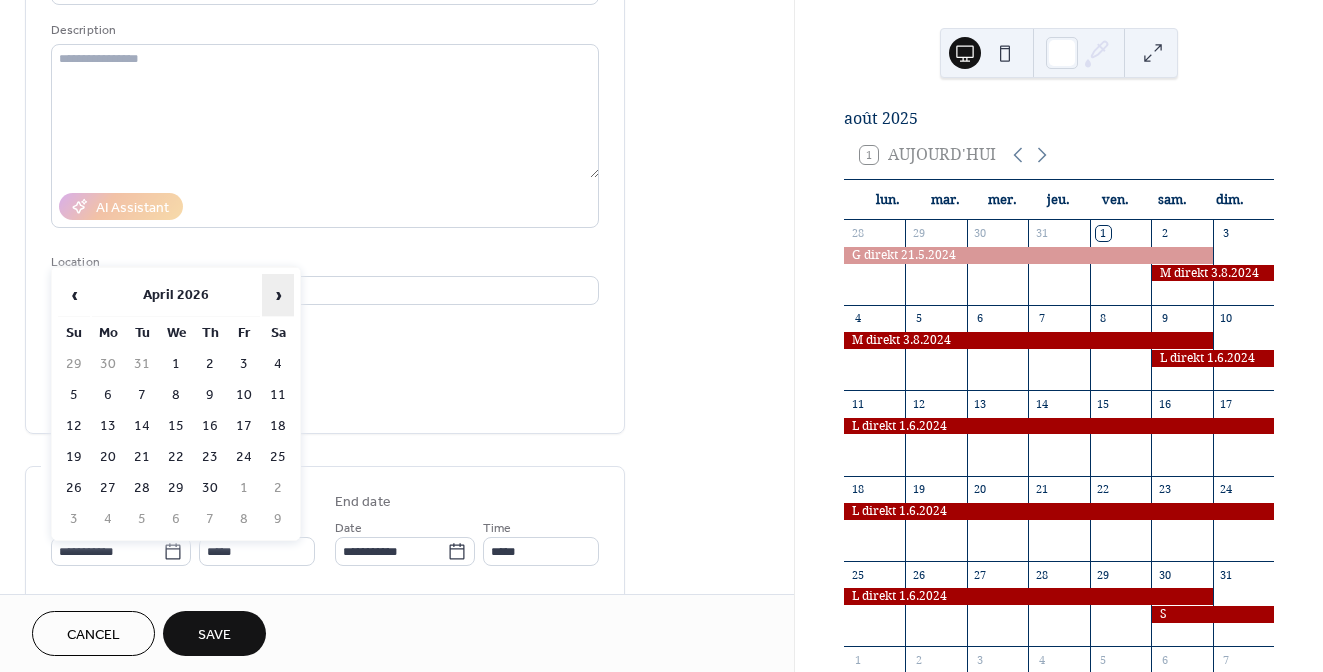 click on "›" at bounding box center [278, 295] 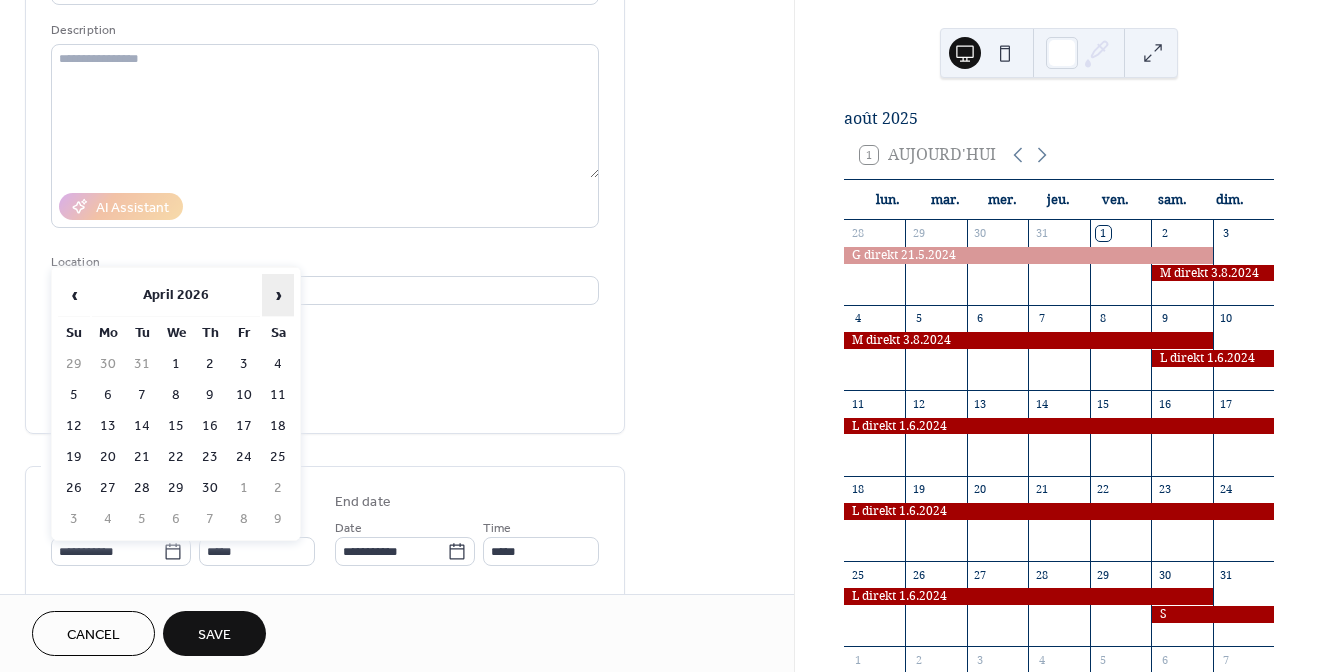 click on "›" at bounding box center [278, 295] 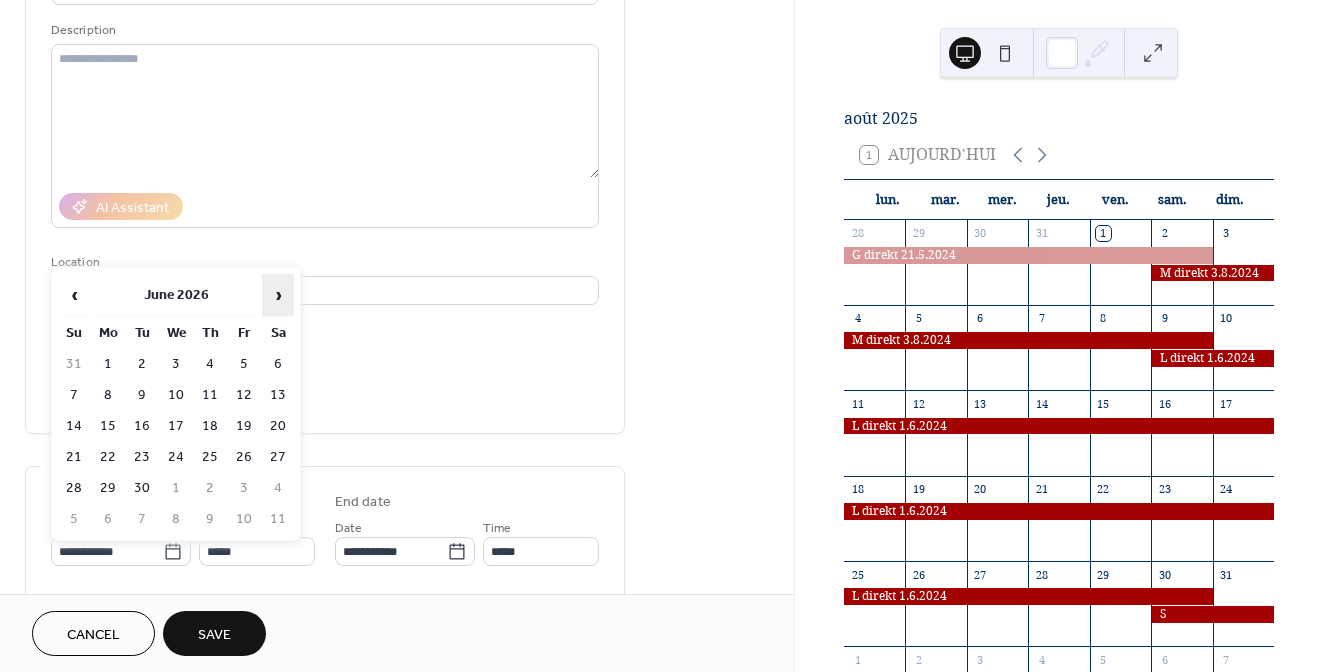 click on "›" at bounding box center [278, 295] 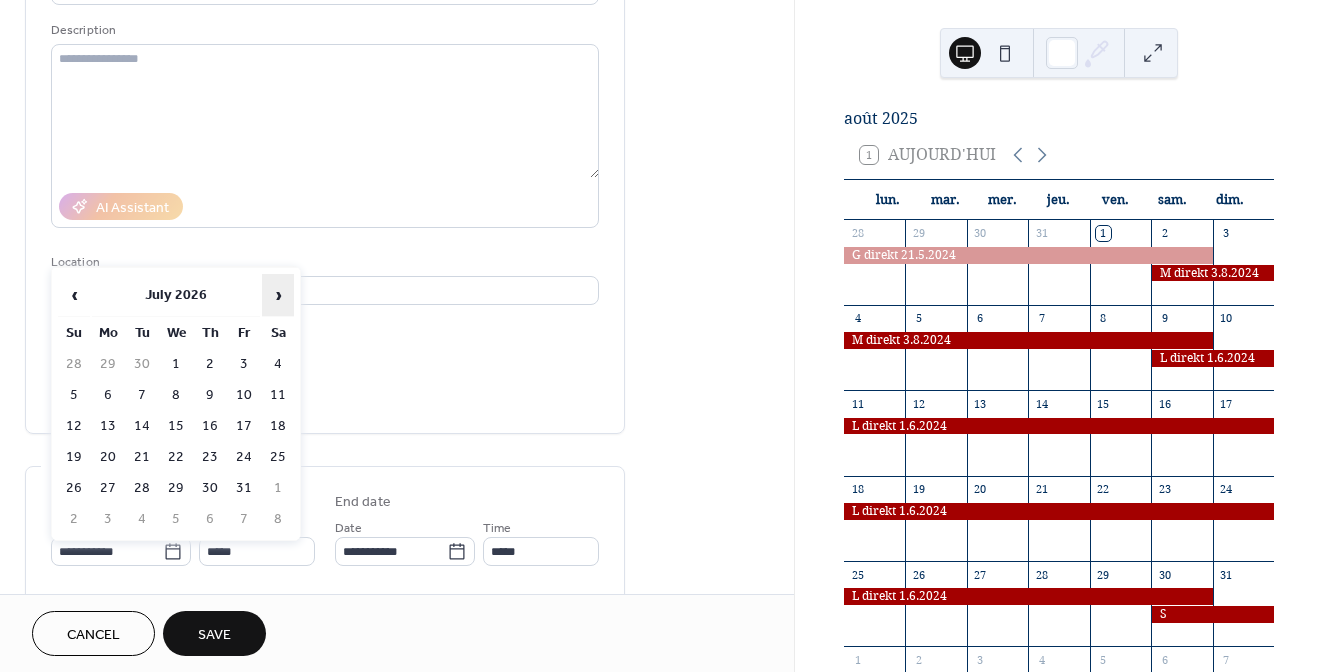 click on "›" at bounding box center (278, 295) 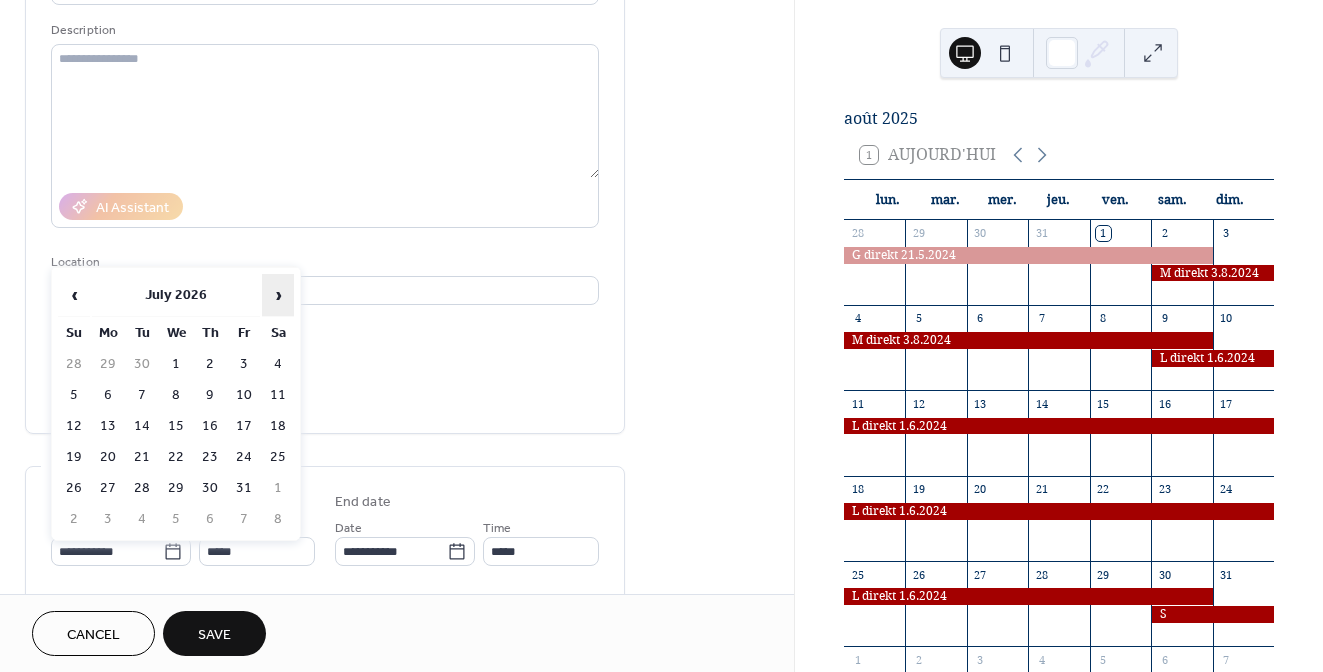 click on "›" at bounding box center [278, 295] 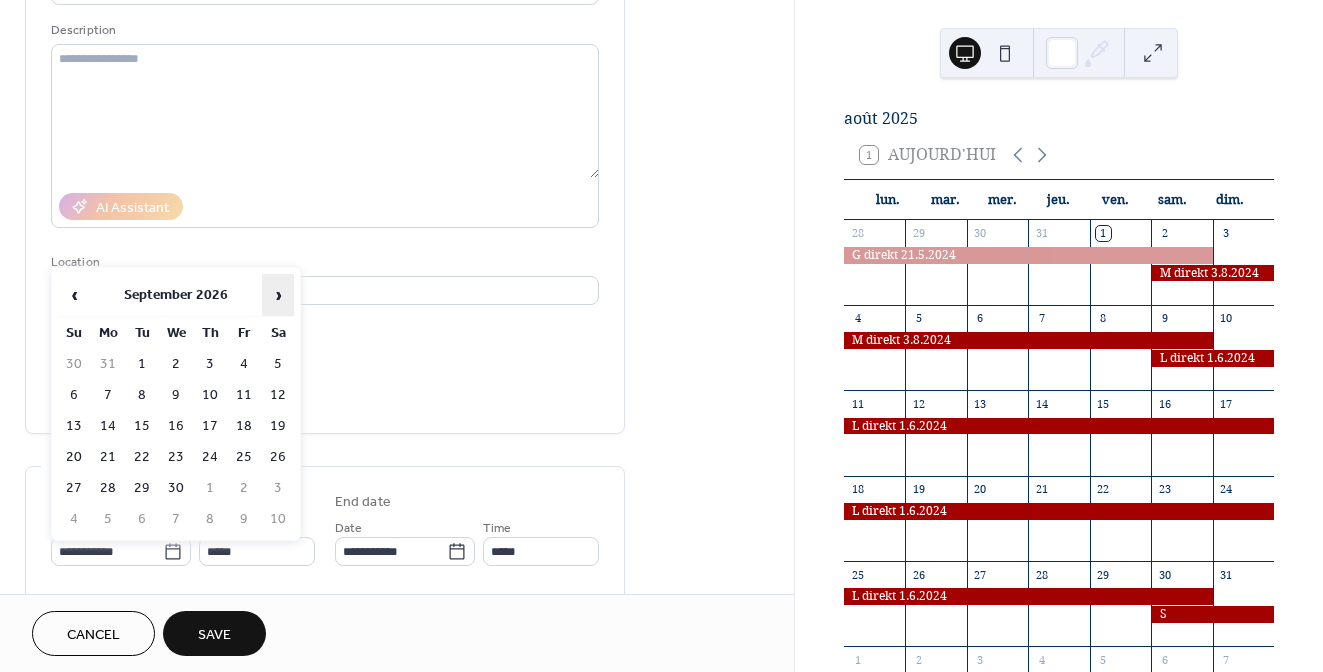 click on "›" at bounding box center [278, 295] 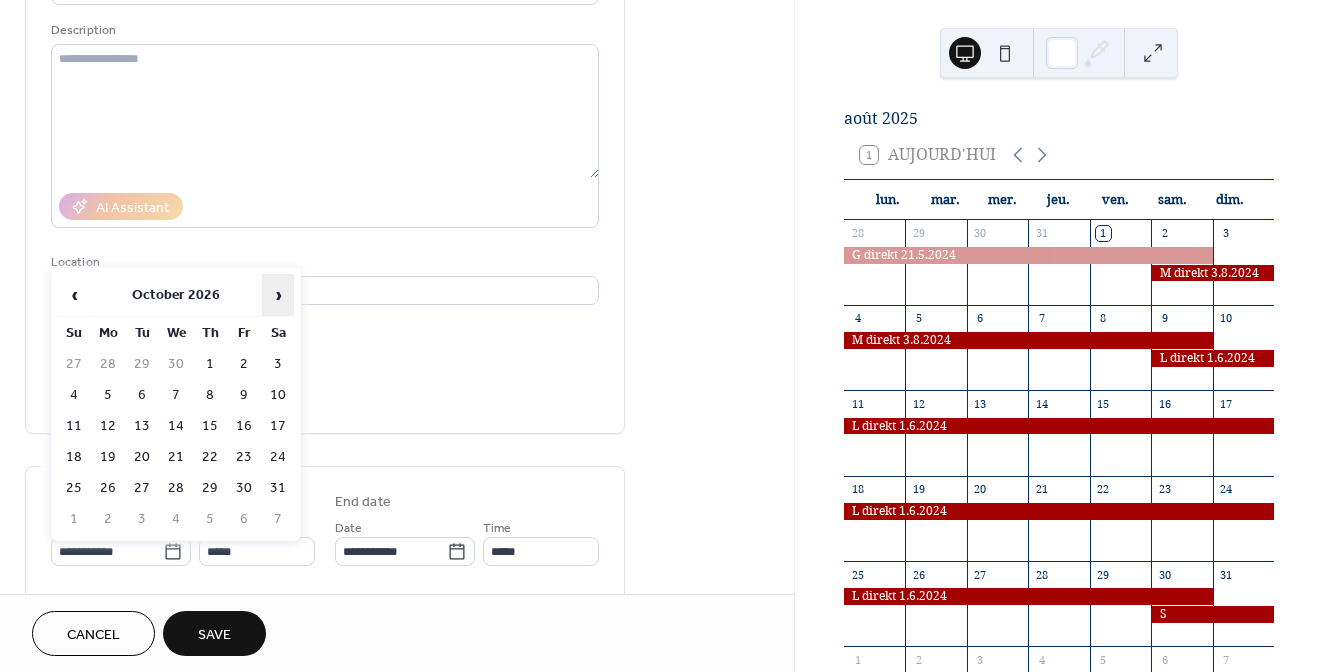 click on "›" at bounding box center (278, 295) 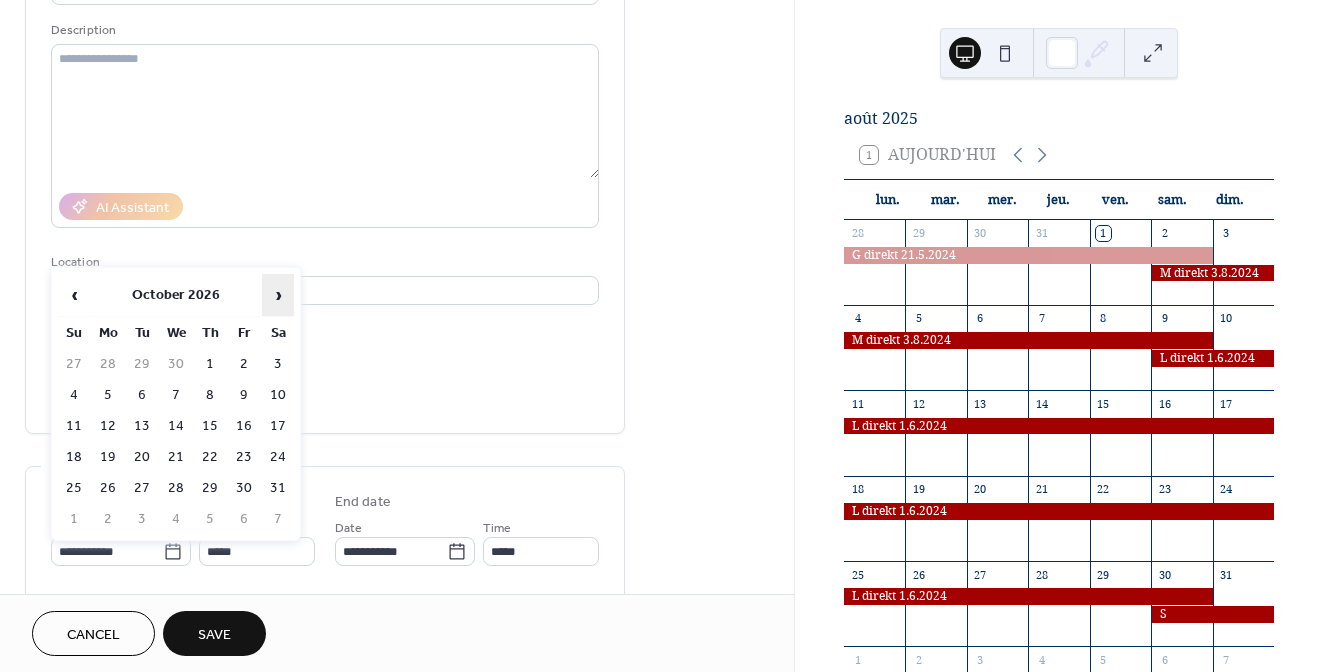 click on "›" at bounding box center (278, 295) 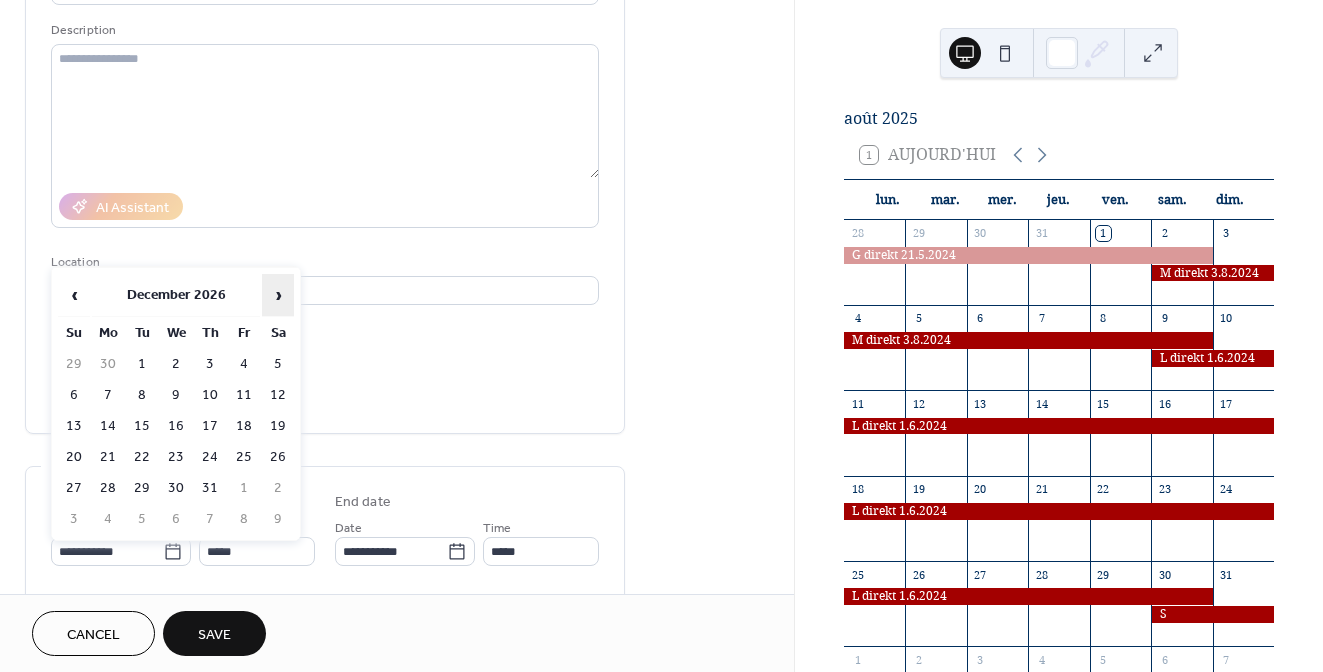 click on "›" at bounding box center [278, 295] 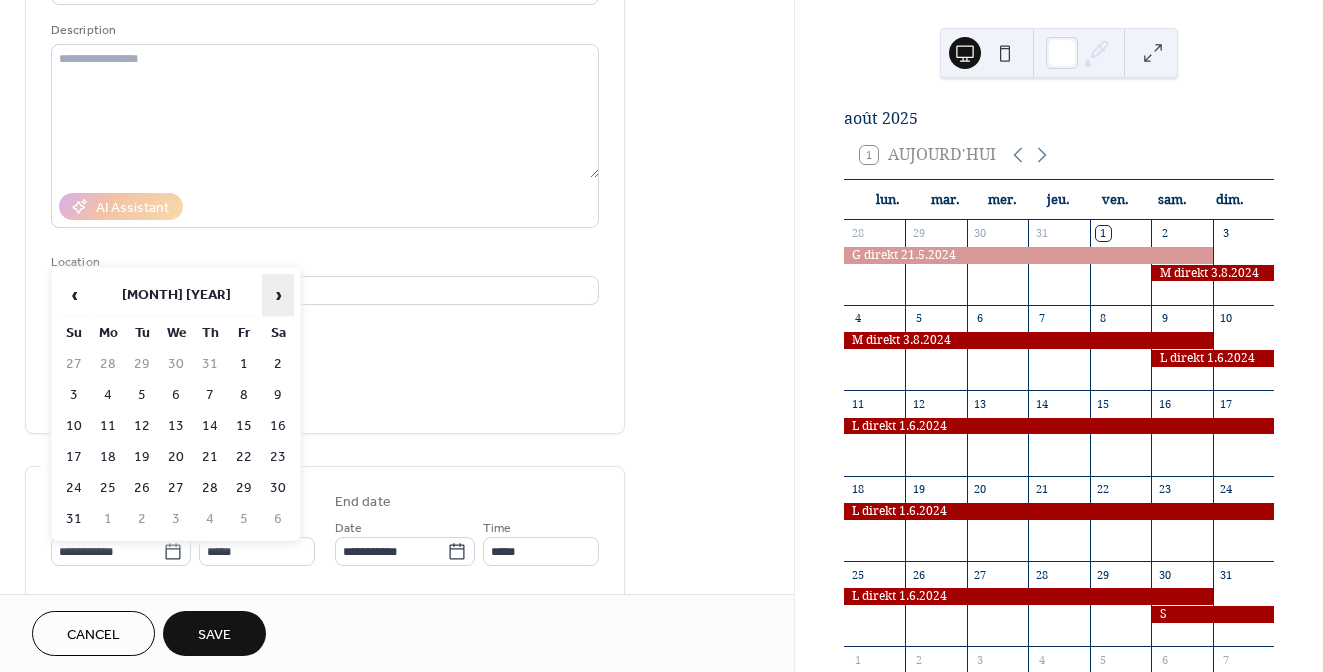 click on "›" at bounding box center [278, 295] 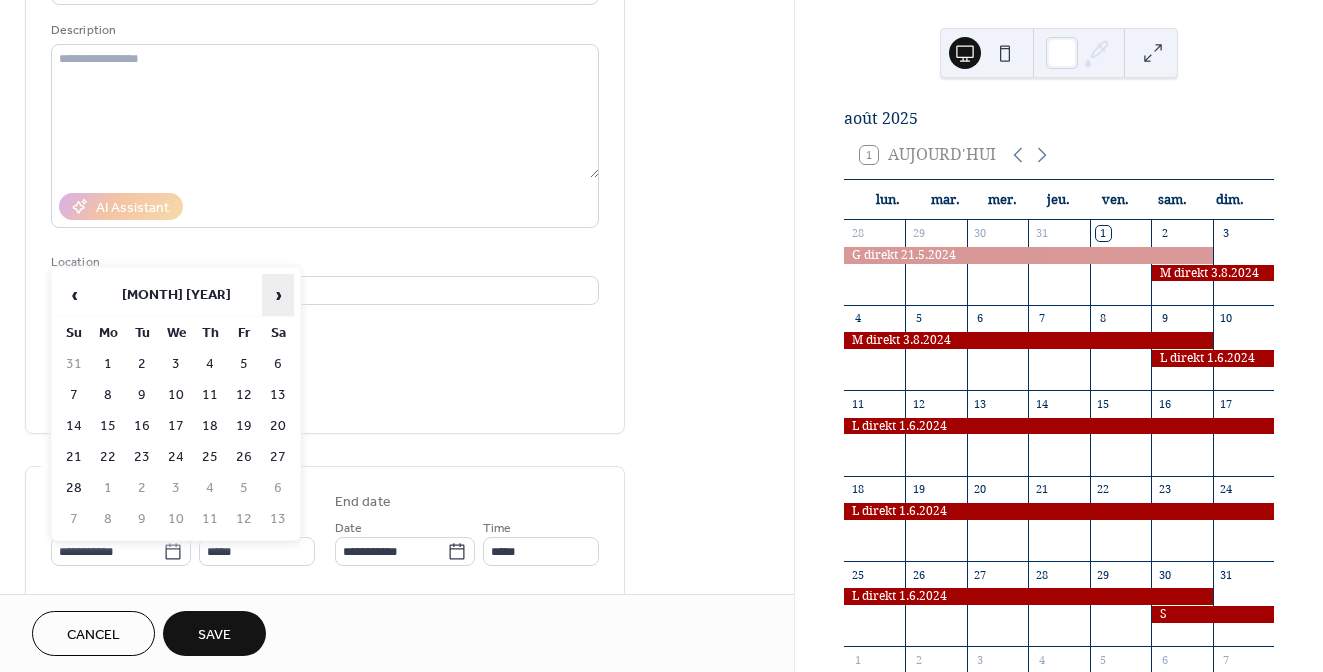 click on "›" at bounding box center [278, 295] 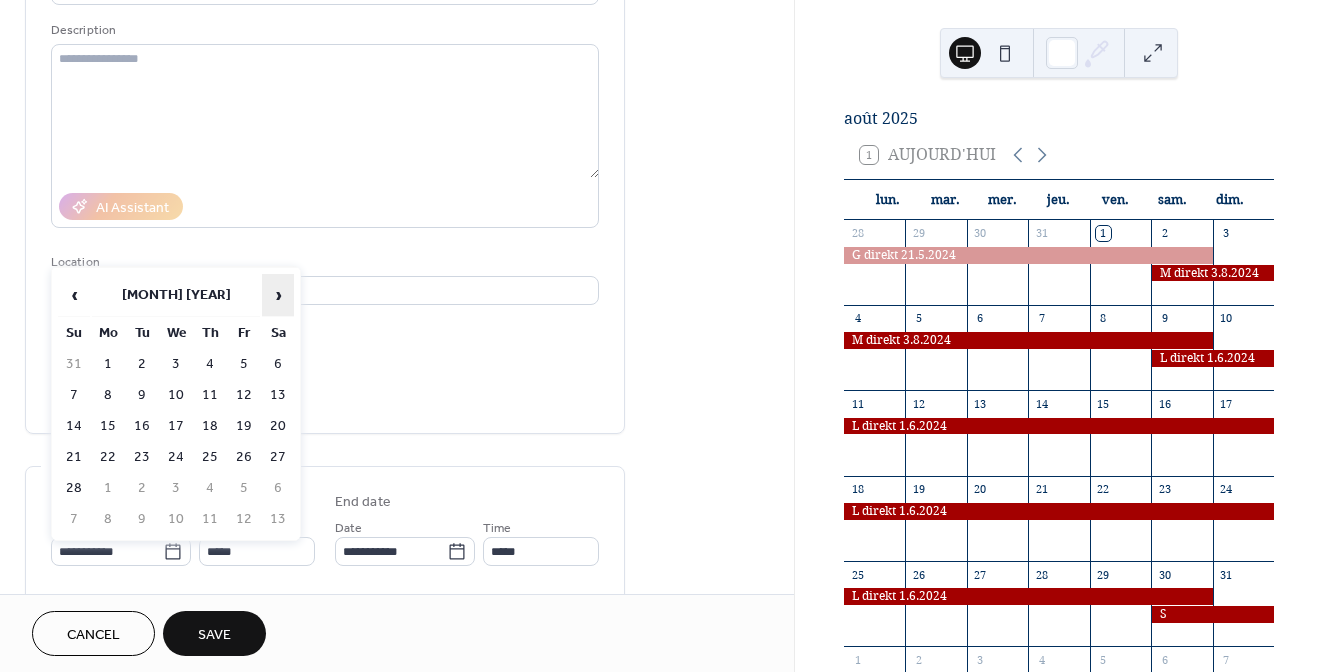 click on "›" at bounding box center (278, 295) 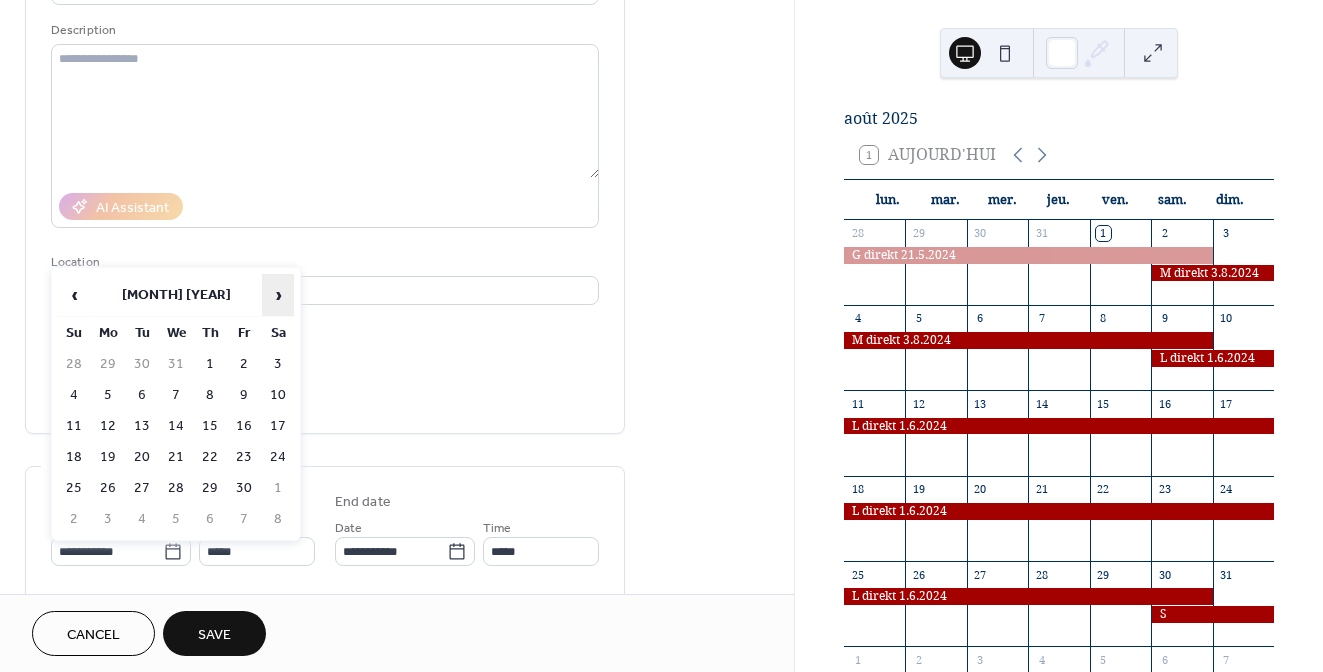 click on "›" at bounding box center [278, 295] 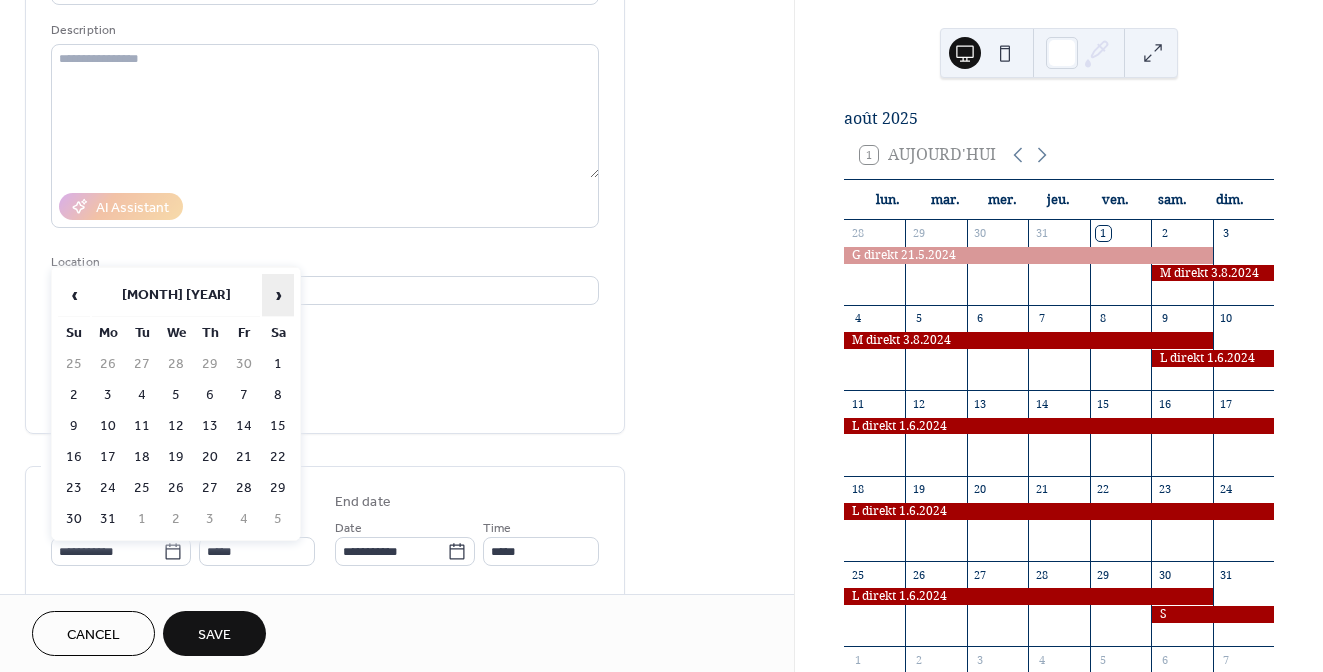 click on "›" at bounding box center (278, 295) 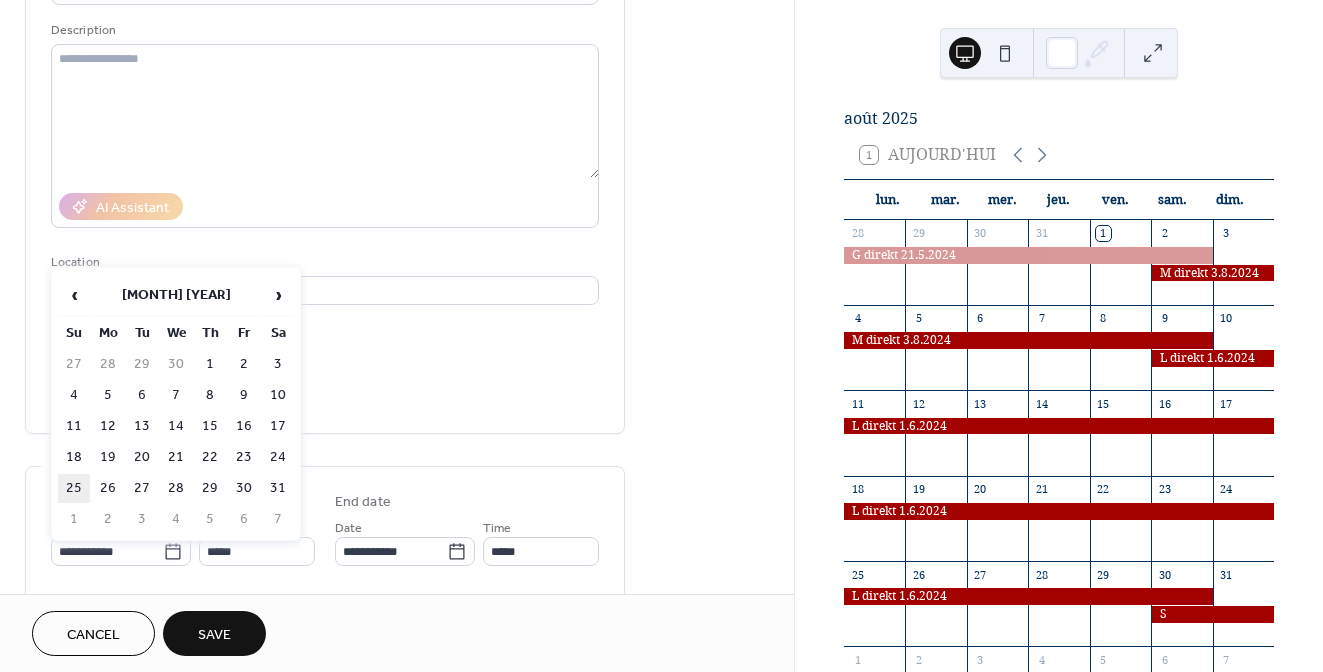 click on "25" at bounding box center [74, 488] 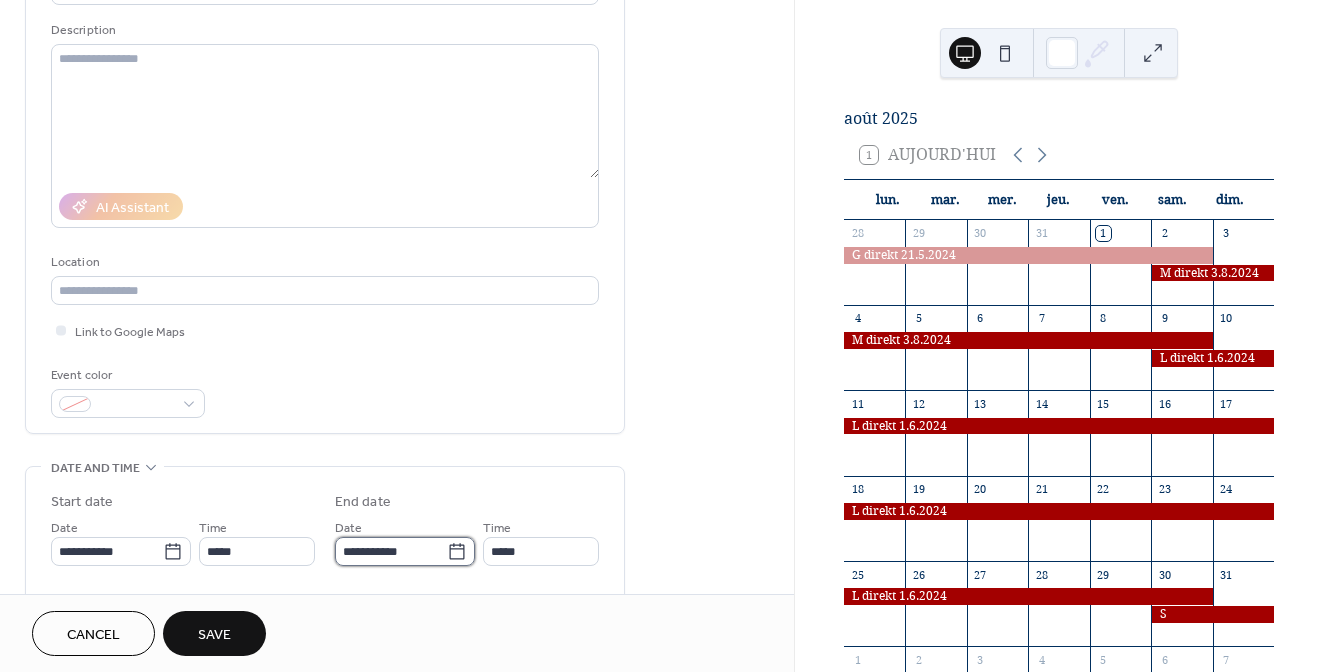 click on "**********" at bounding box center [391, 551] 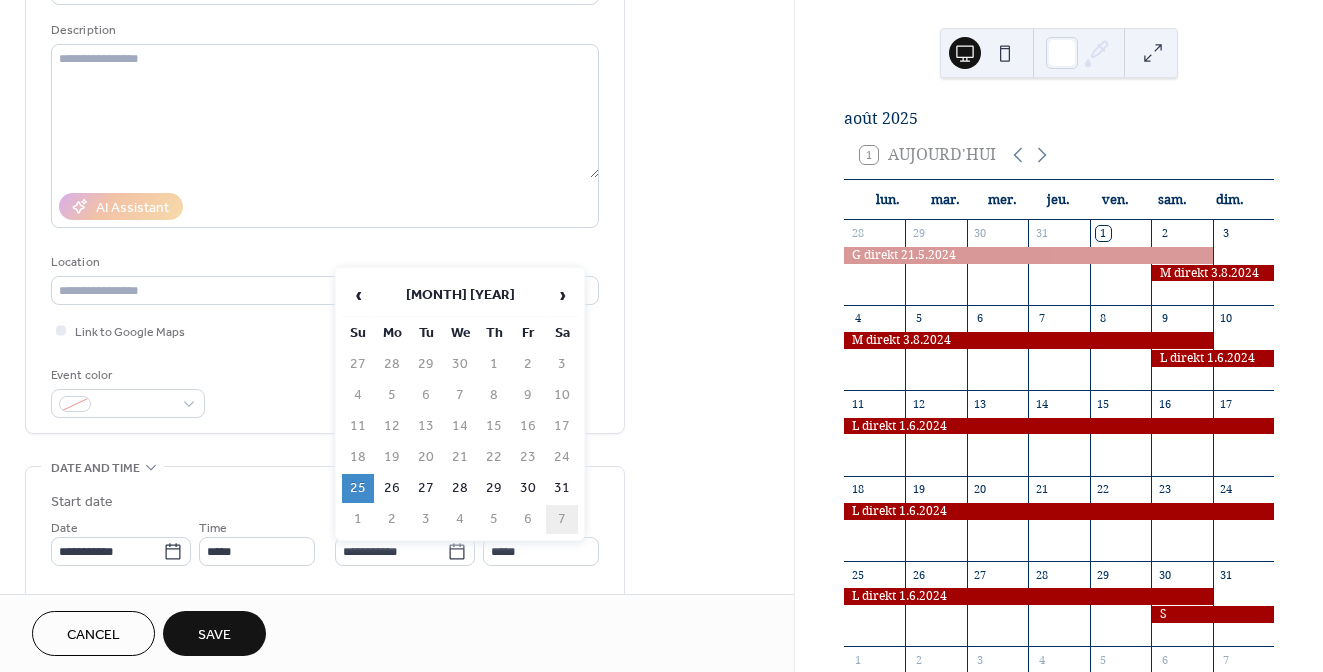 click on "7" at bounding box center [562, 519] 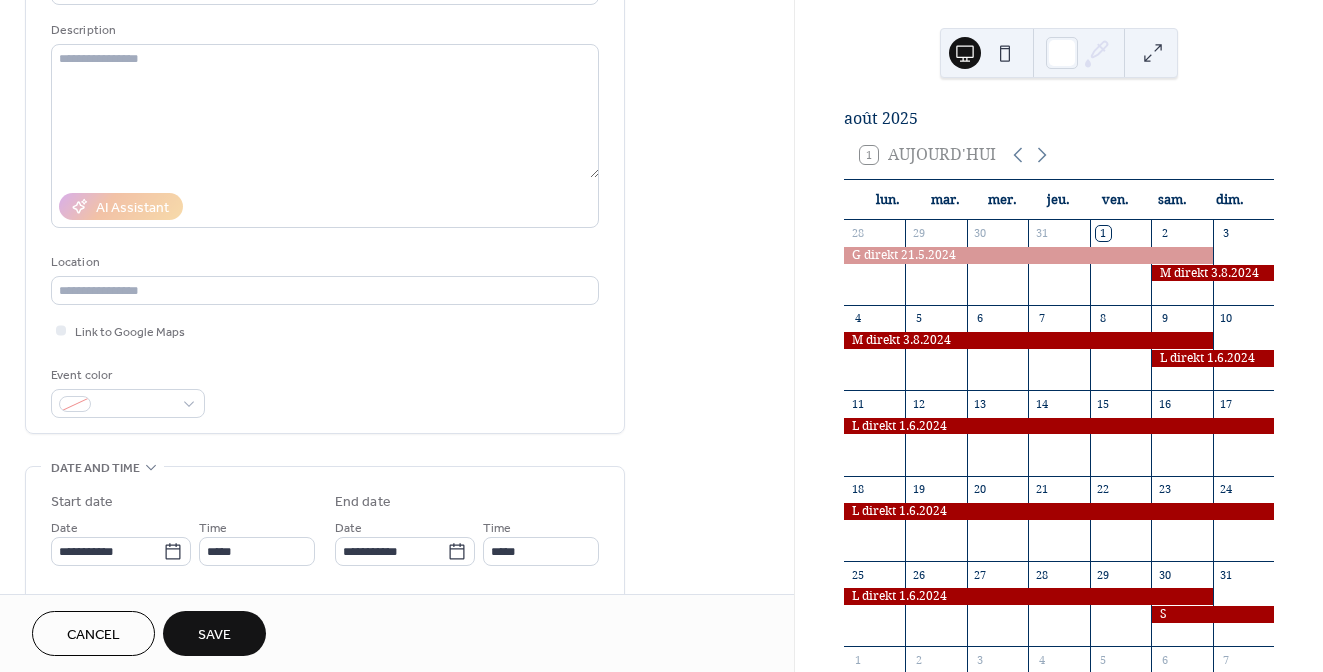 click on "Save" at bounding box center [214, 635] 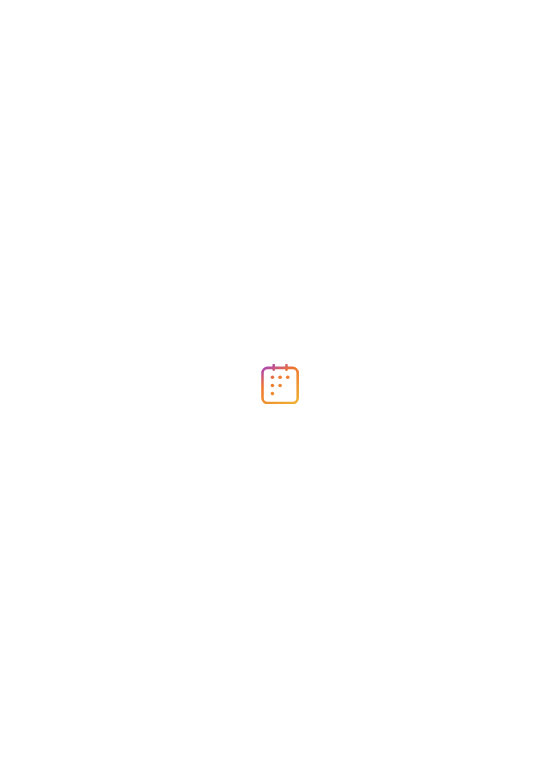 scroll, scrollTop: 0, scrollLeft: 0, axis: both 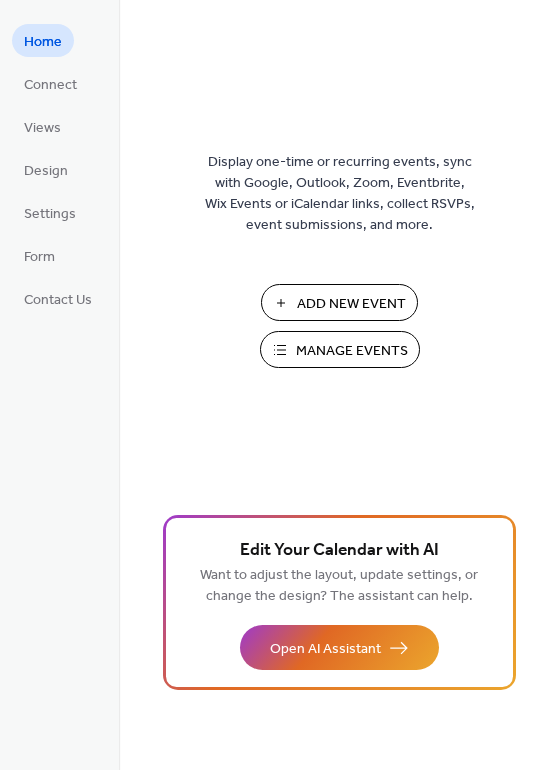 click on "Add New Event" at bounding box center (351, 304) 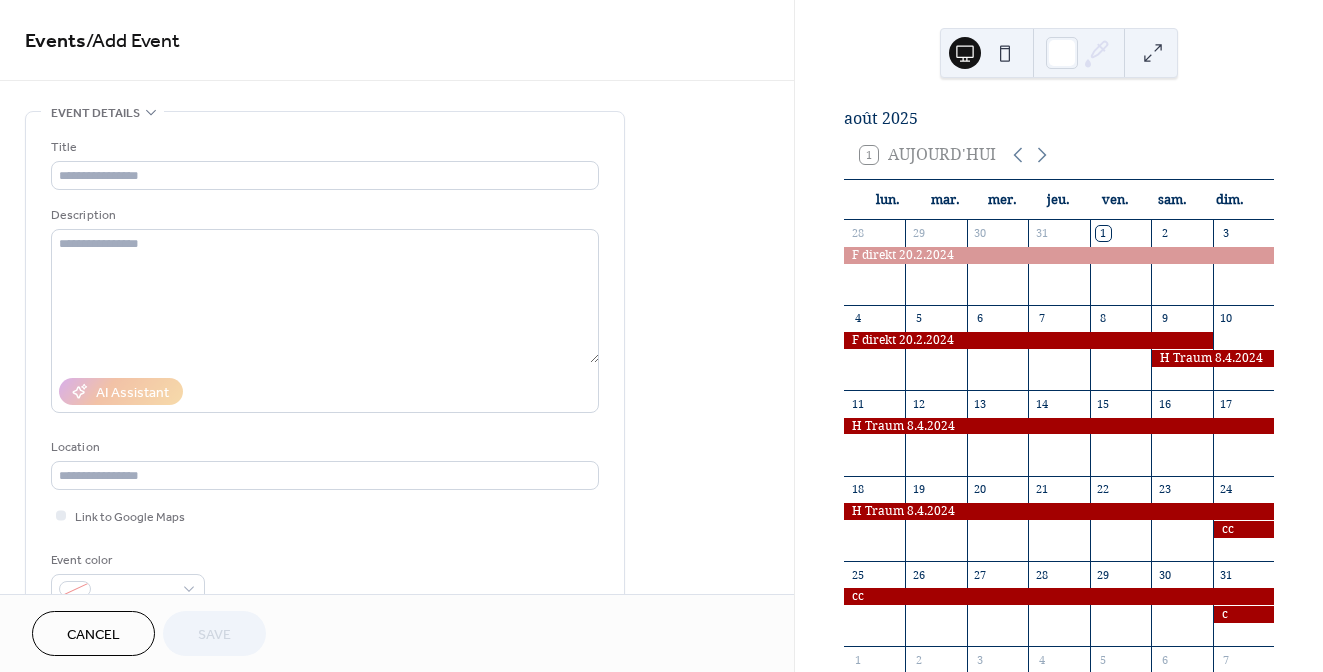 scroll, scrollTop: 0, scrollLeft: 0, axis: both 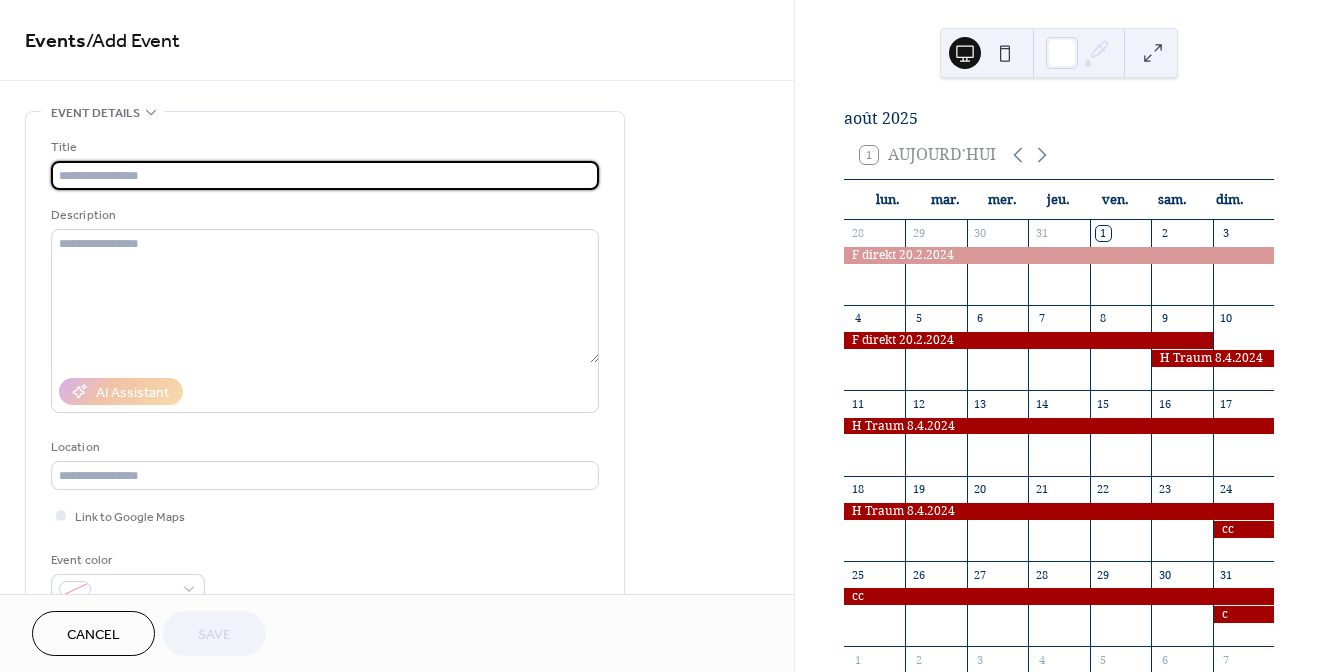 click at bounding box center [325, 175] 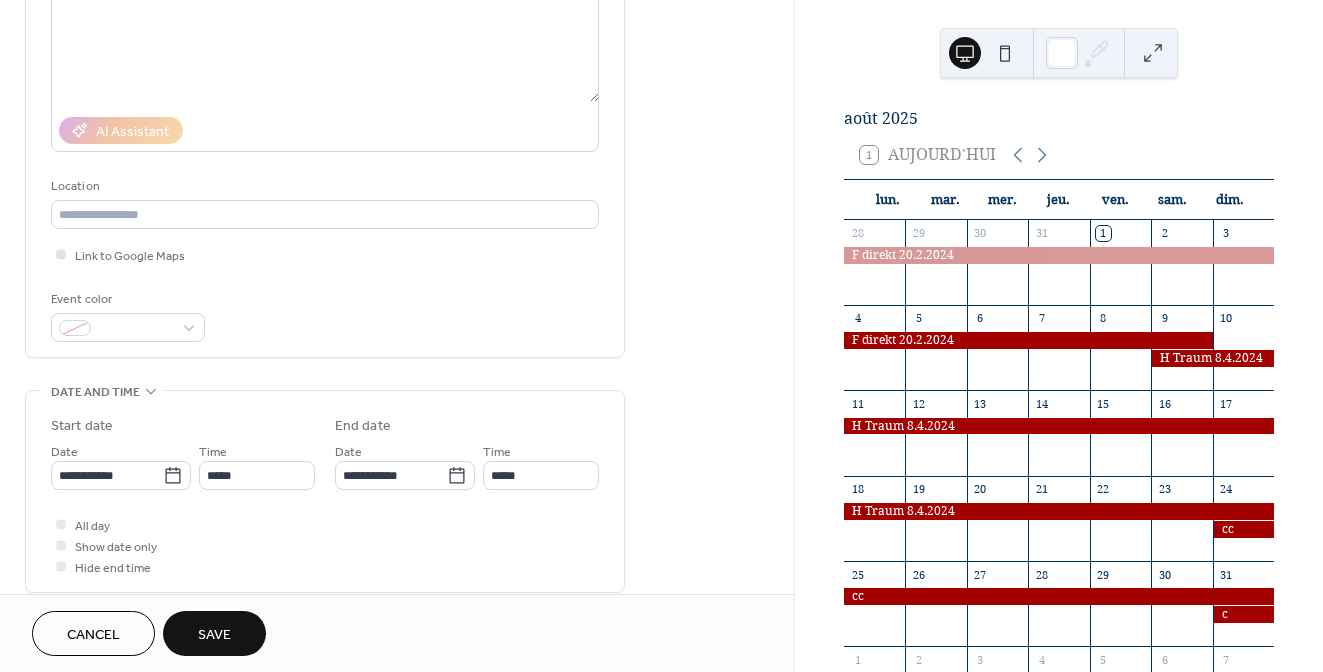 scroll, scrollTop: 266, scrollLeft: 0, axis: vertical 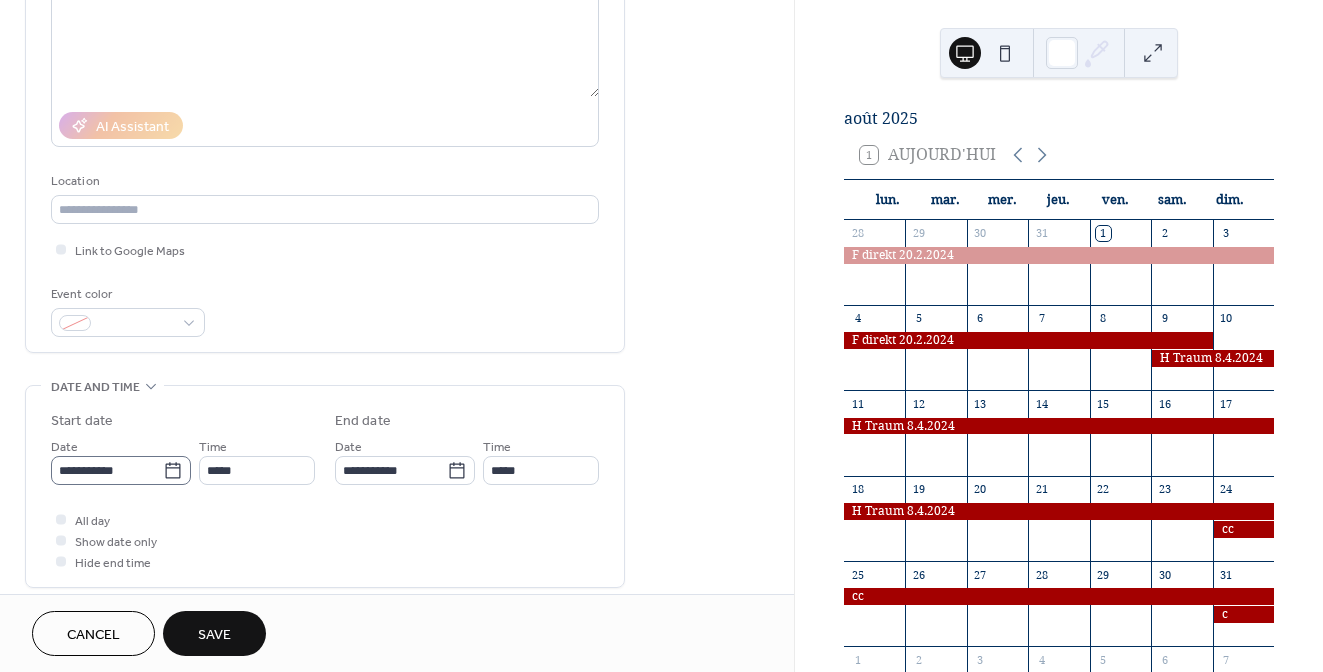 type on "*" 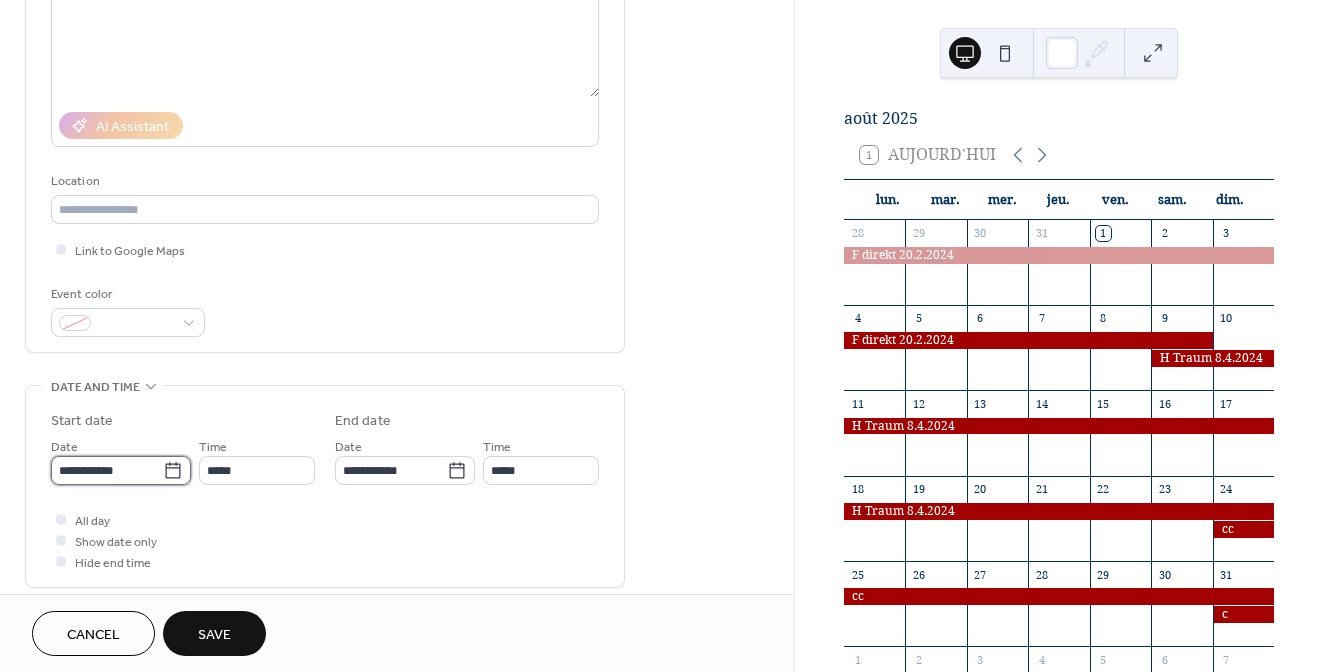click on "**********" at bounding box center (107, 470) 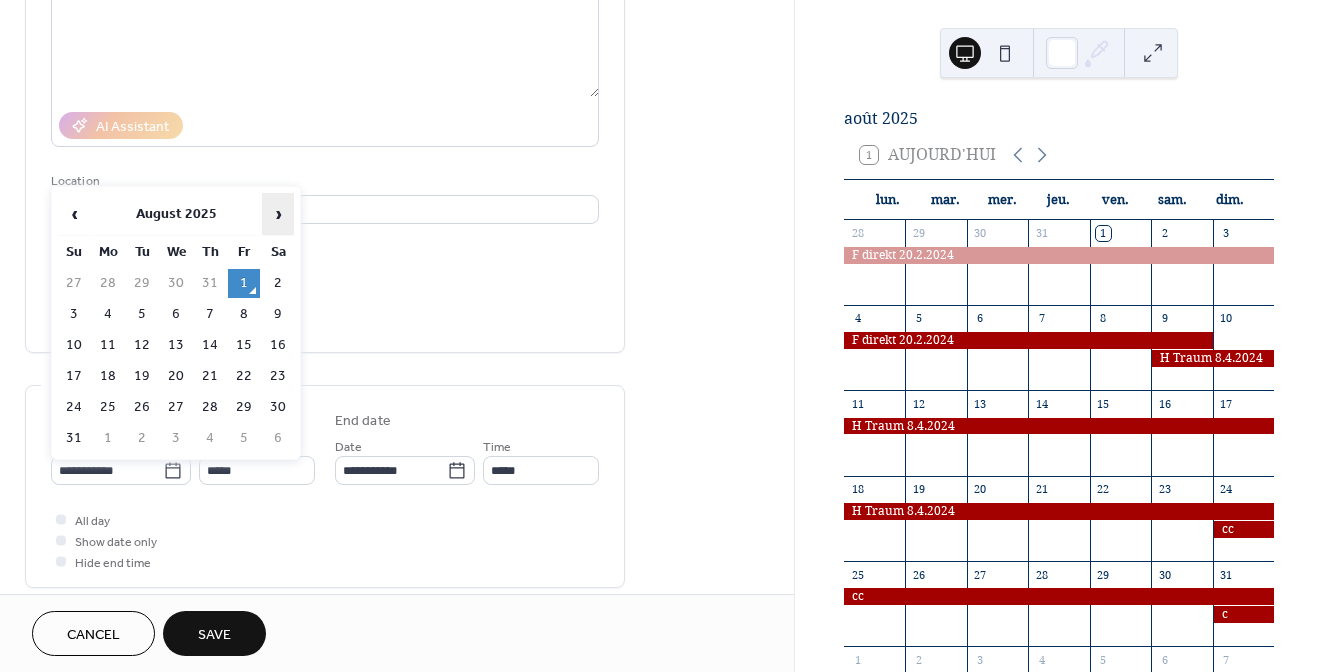 click on "›" at bounding box center (278, 214) 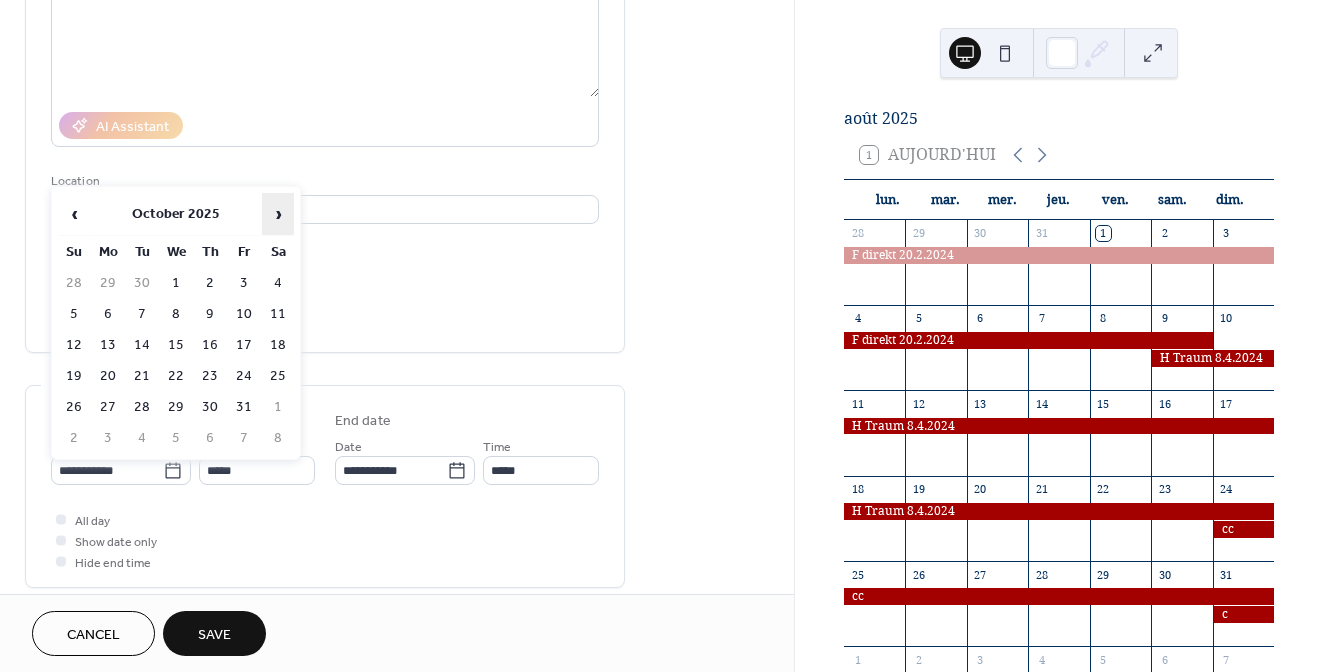 click on "›" at bounding box center [278, 214] 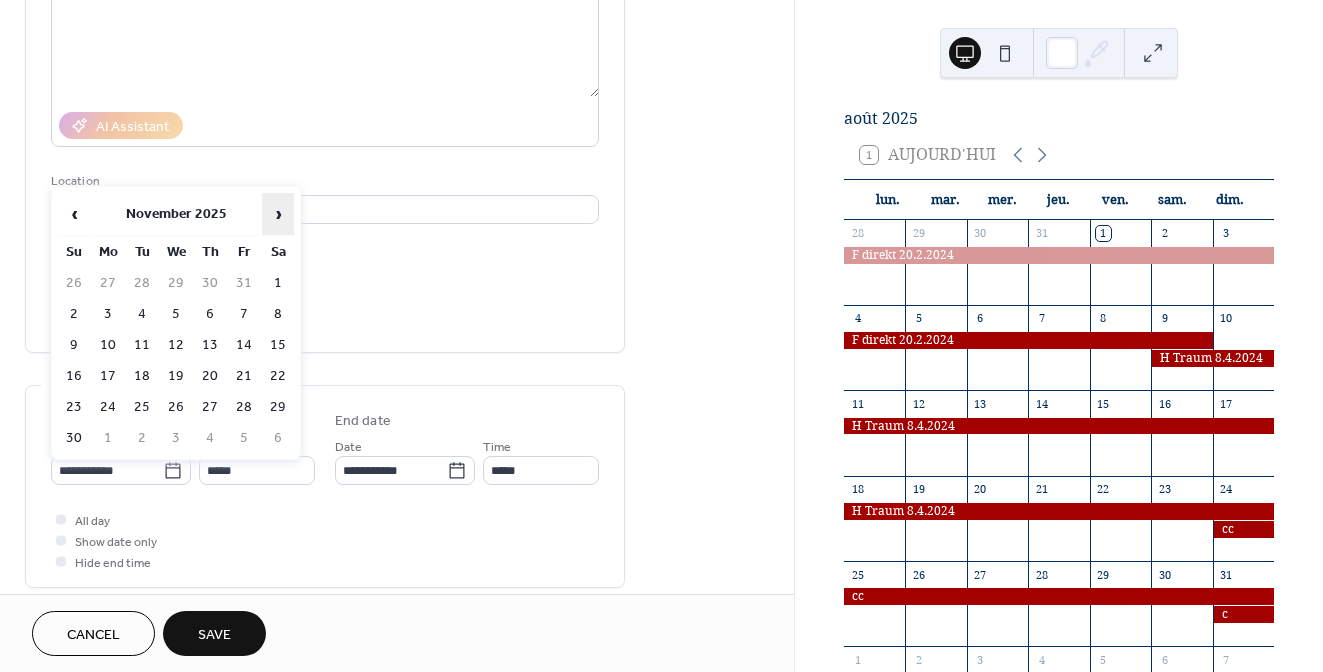 click on "›" at bounding box center (278, 214) 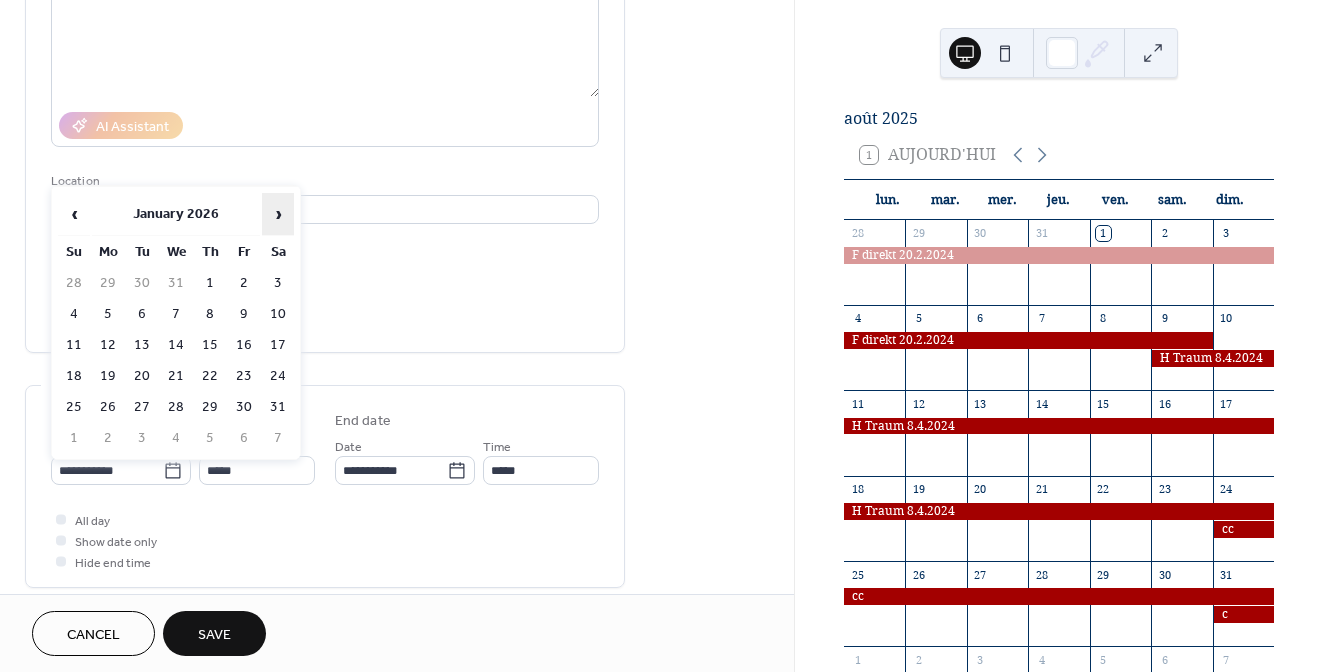 click on "›" at bounding box center [278, 214] 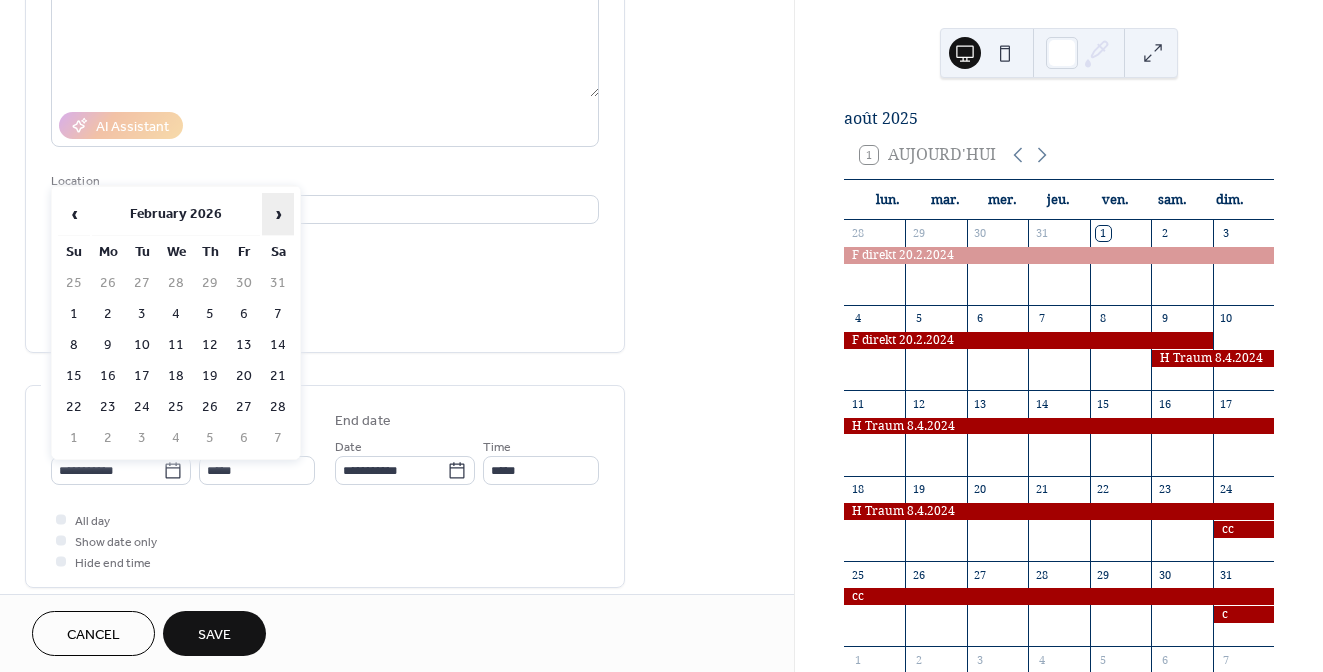 click on "›" at bounding box center [278, 214] 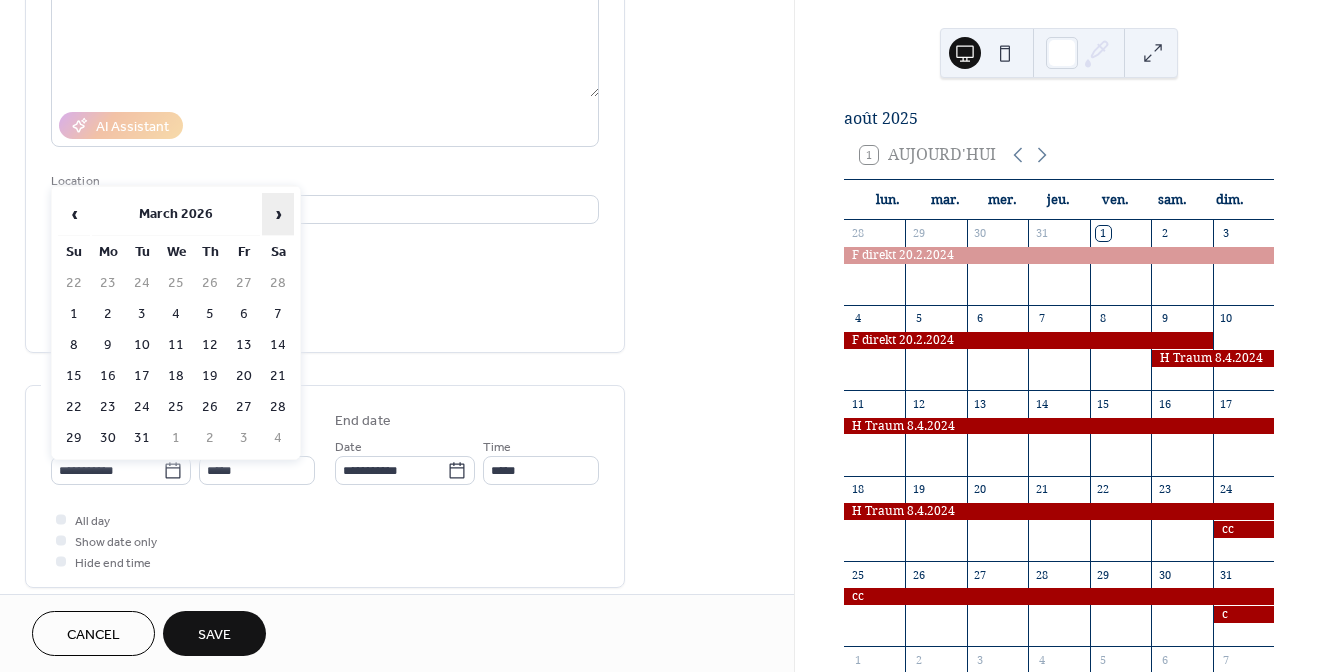 click on "›" at bounding box center (278, 214) 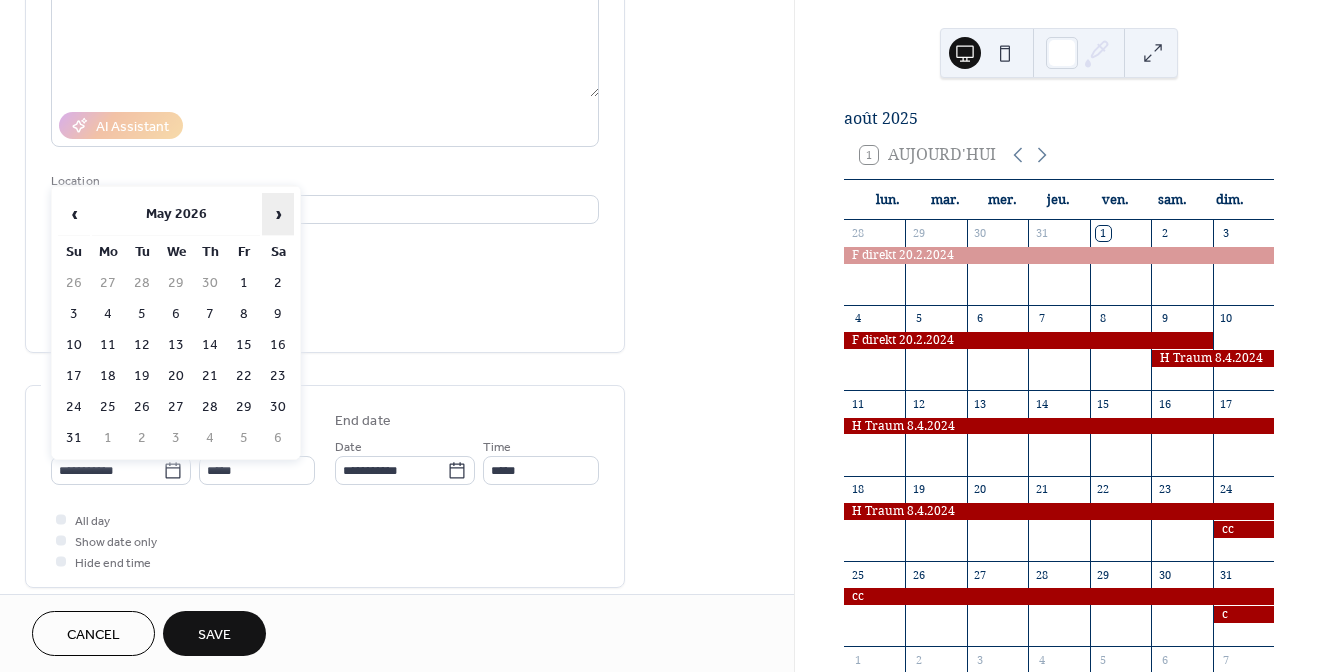 click on "›" at bounding box center [278, 214] 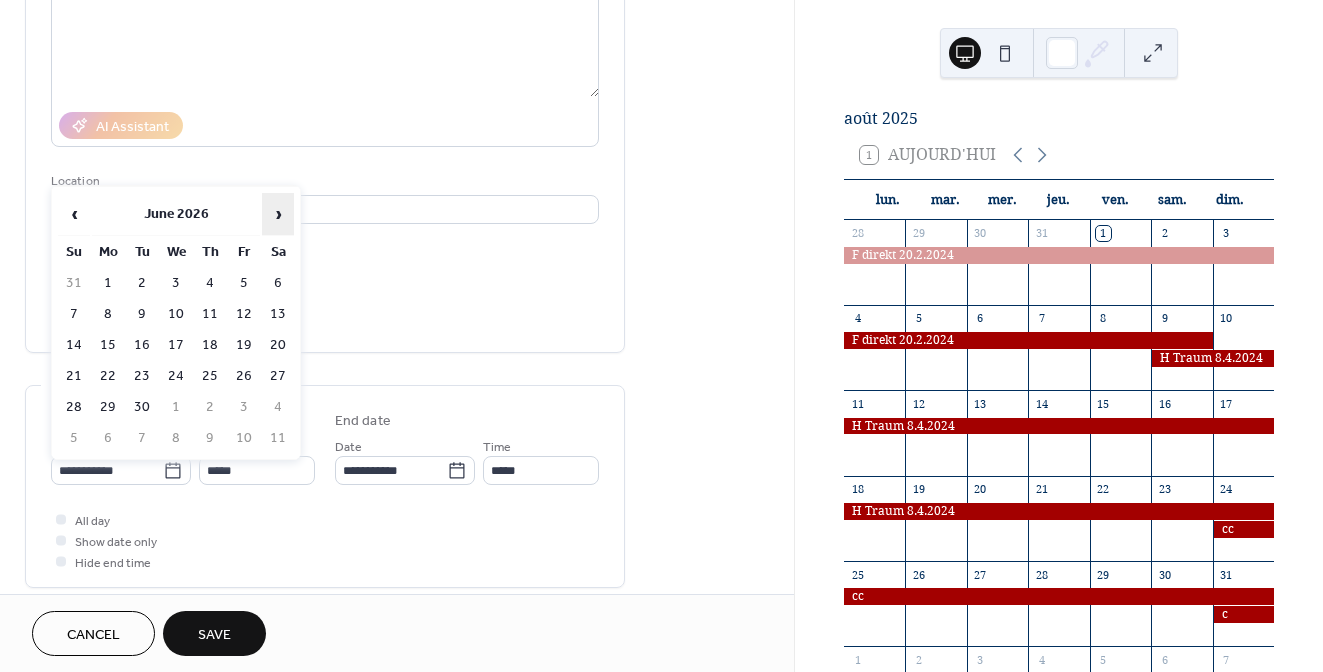 click on "›" at bounding box center [278, 214] 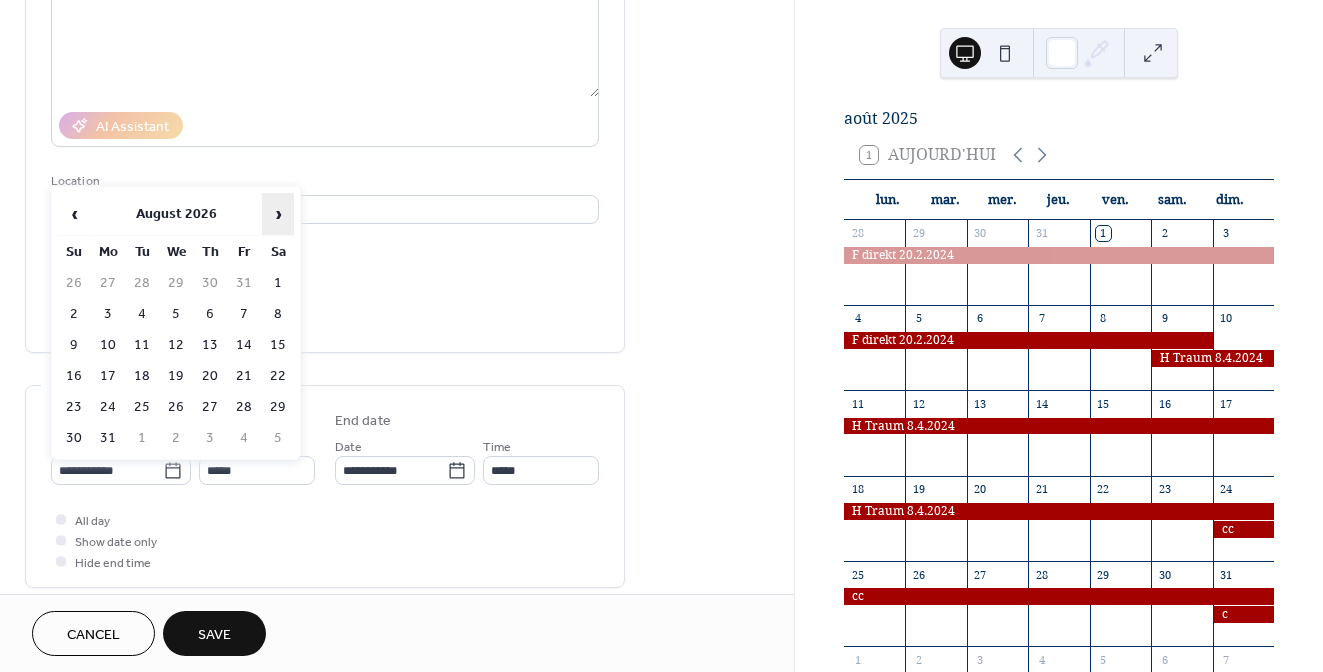 click on "›" at bounding box center (278, 214) 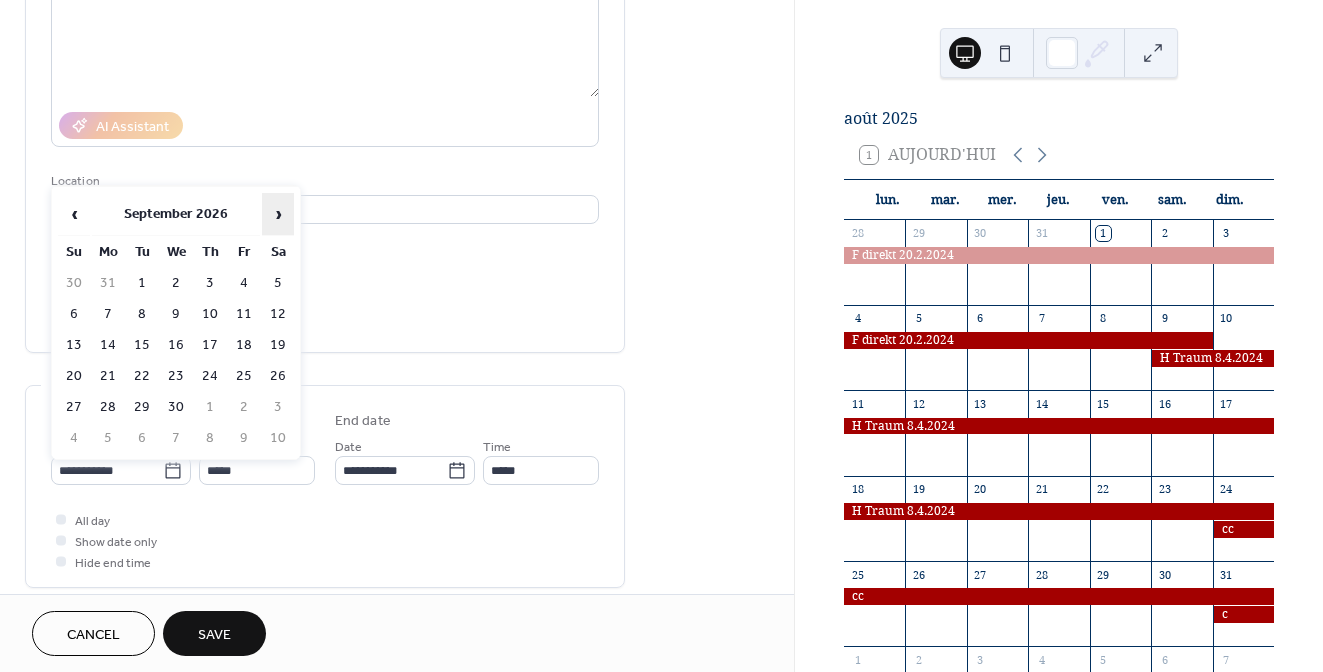 click on "›" at bounding box center (278, 214) 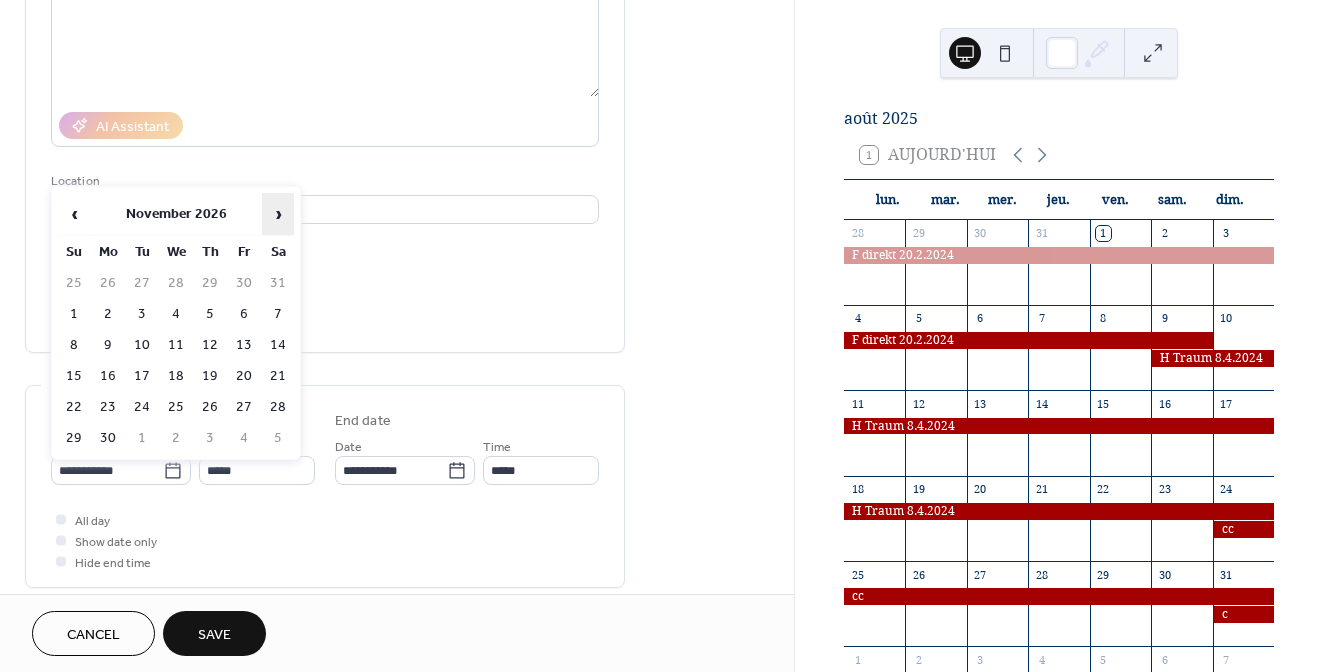 click on "›" at bounding box center [278, 214] 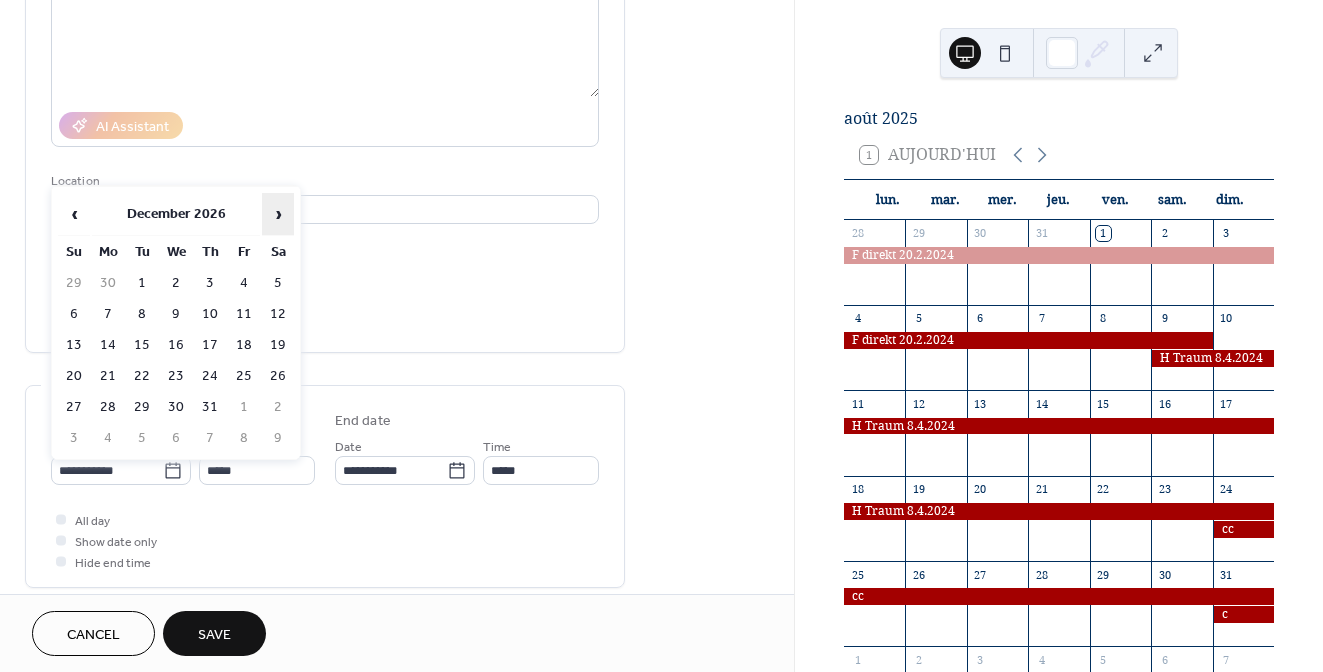 click on "›" at bounding box center (278, 214) 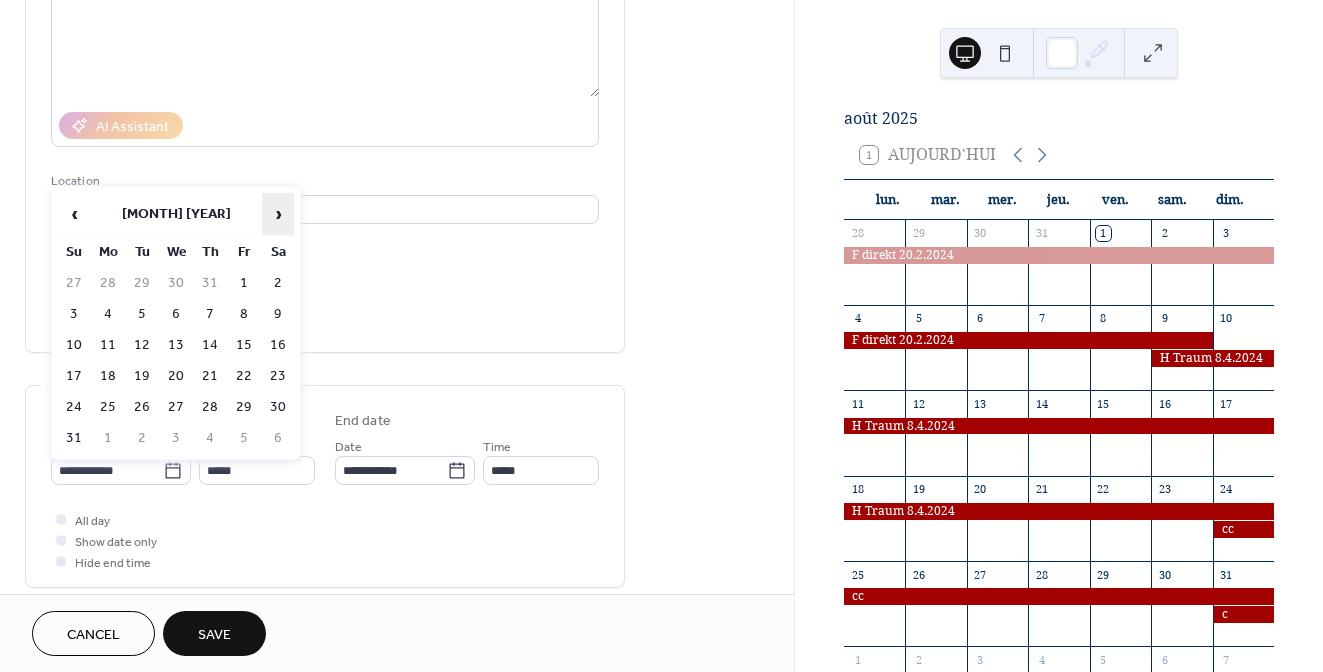 click on "›" at bounding box center [278, 214] 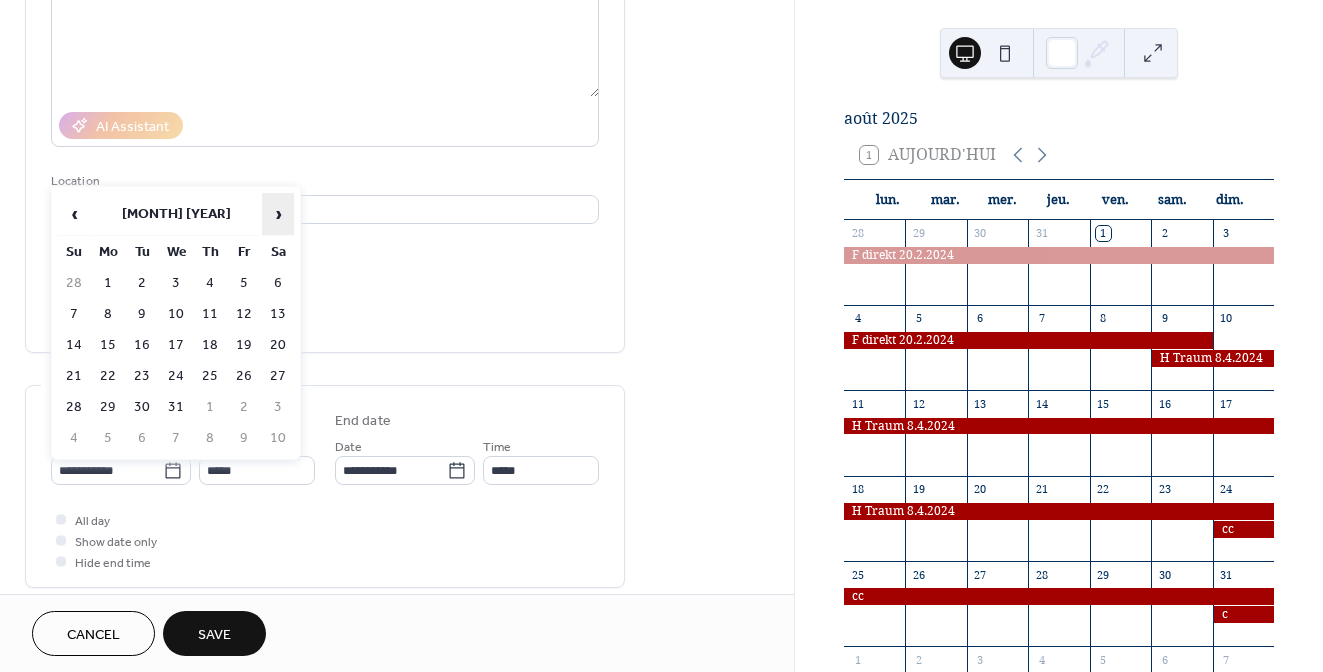 click on "›" at bounding box center (278, 214) 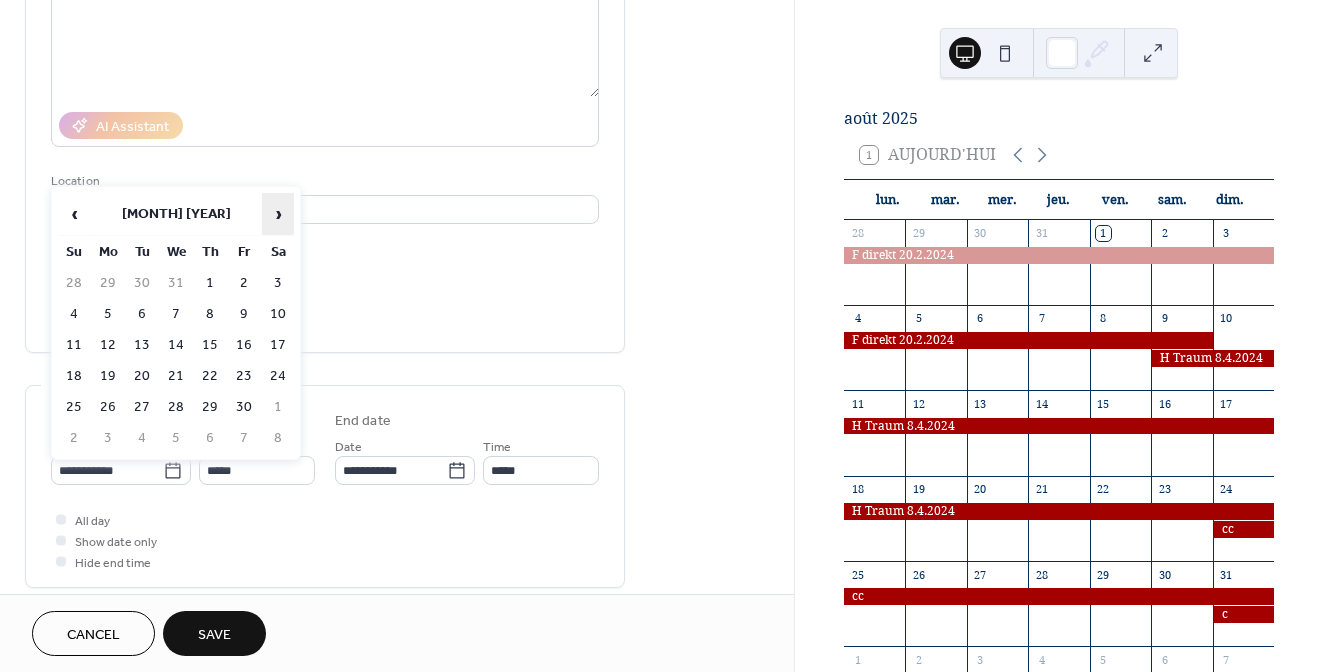 click on "›" at bounding box center (278, 214) 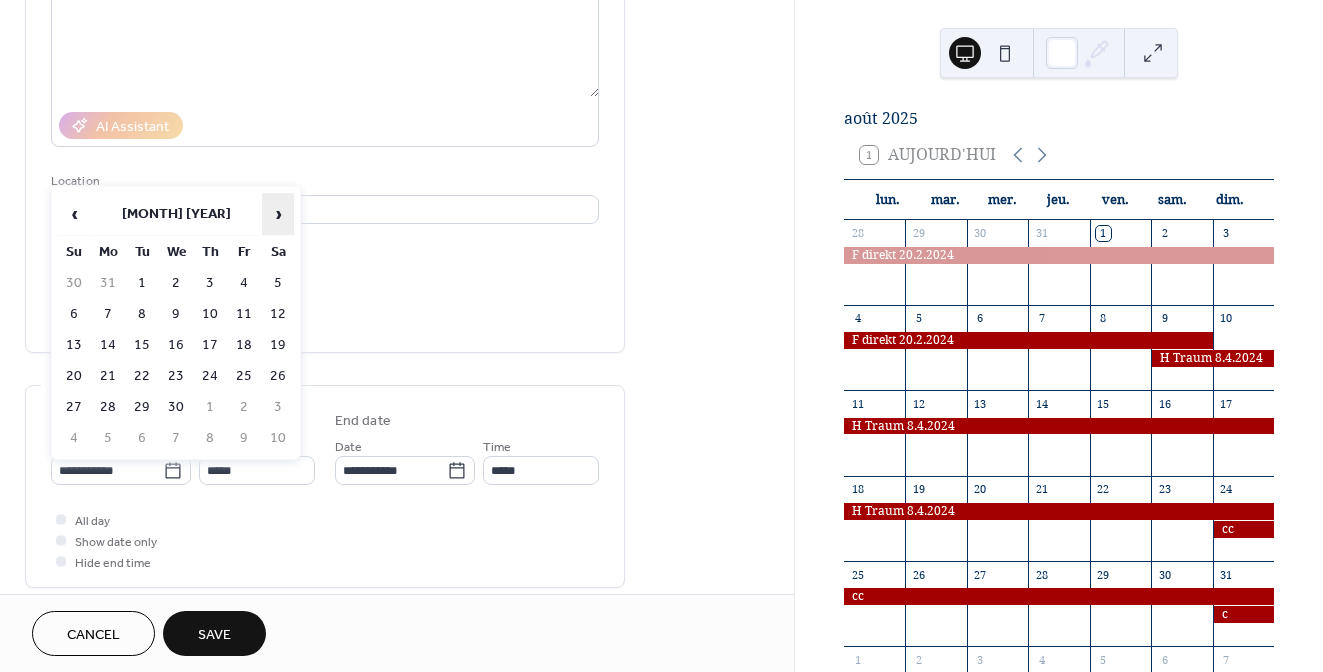 click on "›" at bounding box center (278, 214) 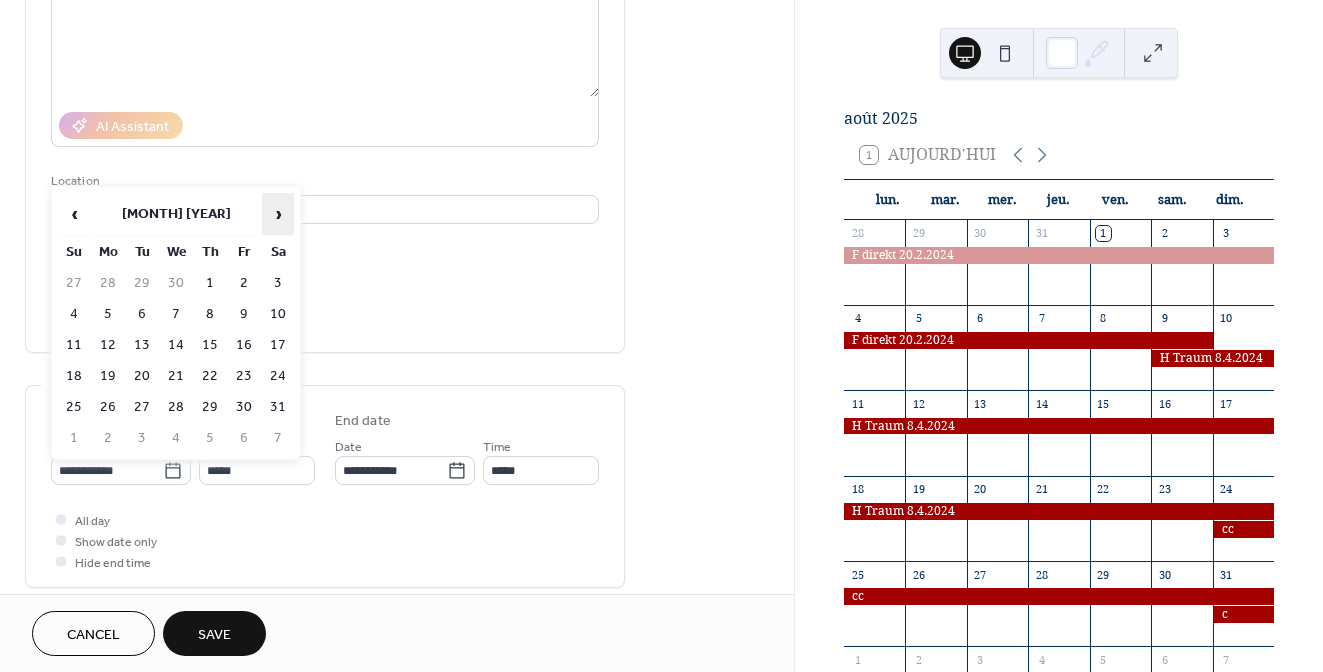 click on "›" at bounding box center [278, 214] 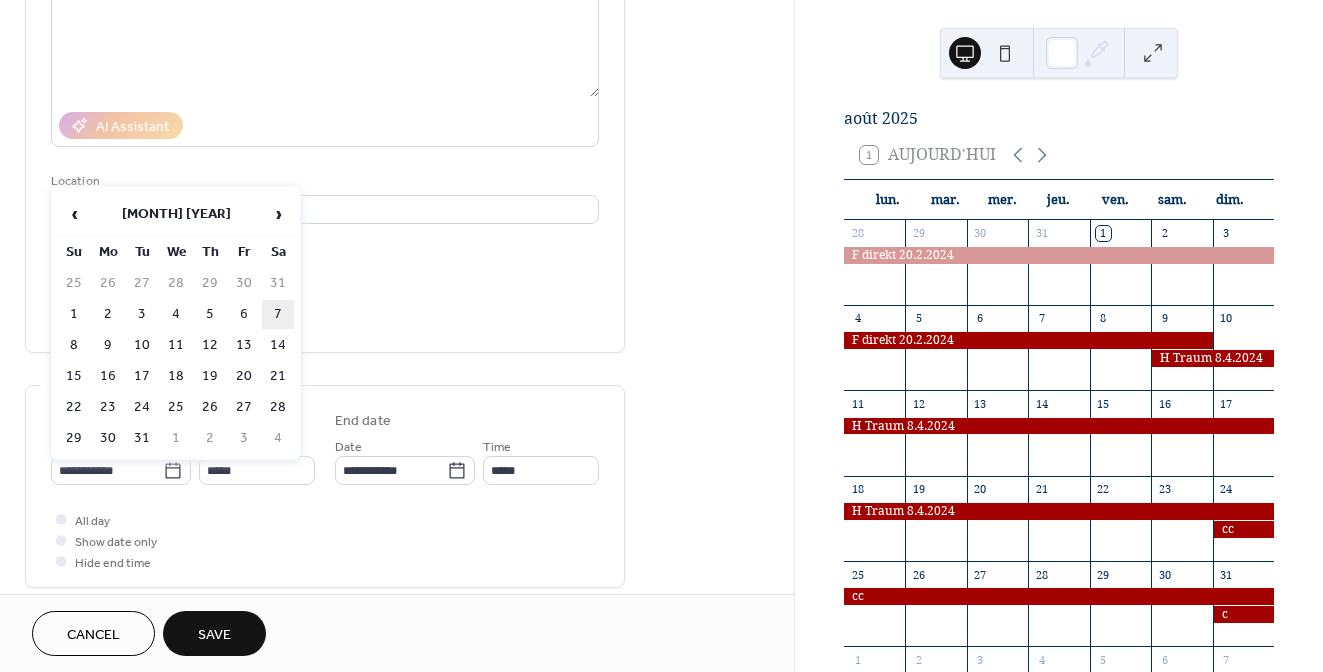 click on "7" at bounding box center [278, 314] 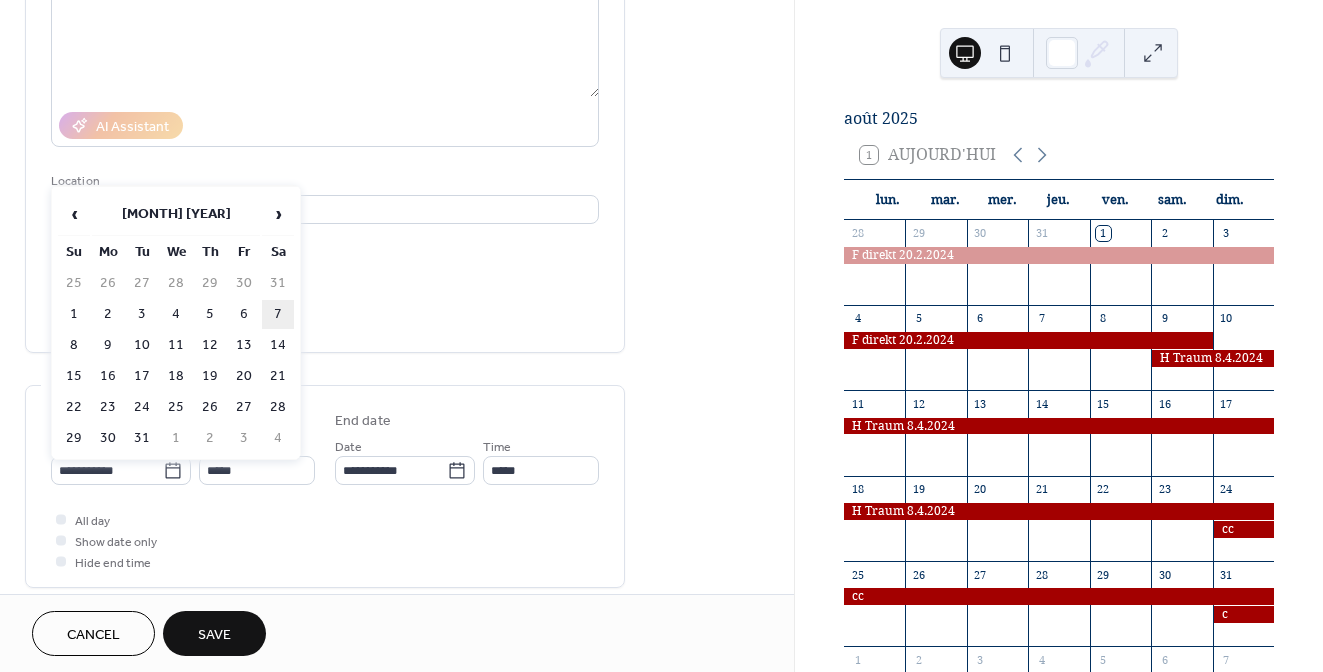 type on "**********" 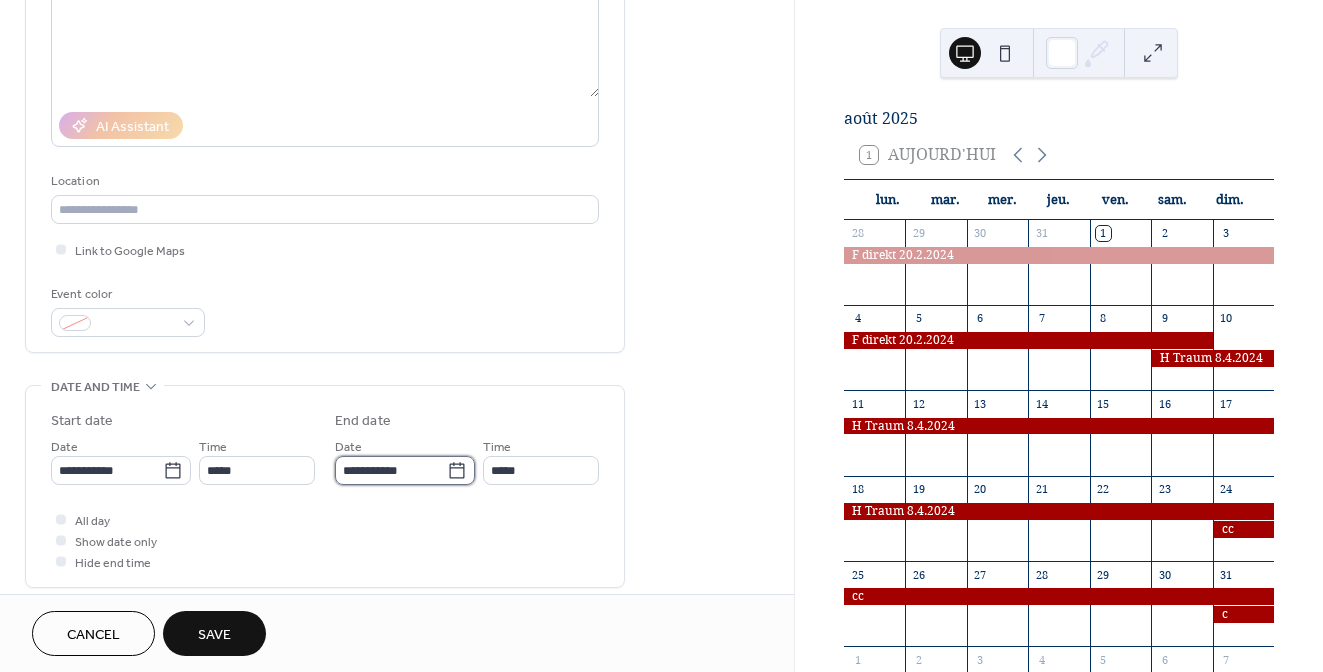 click on "**********" at bounding box center (391, 470) 